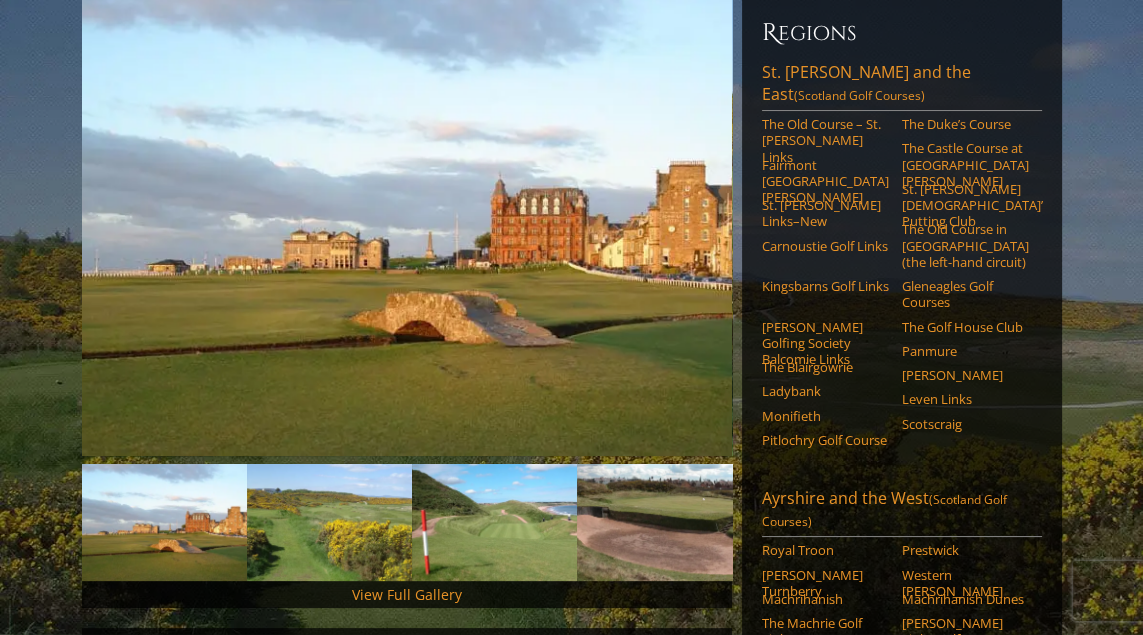 scroll, scrollTop: 257, scrollLeft: 0, axis: vertical 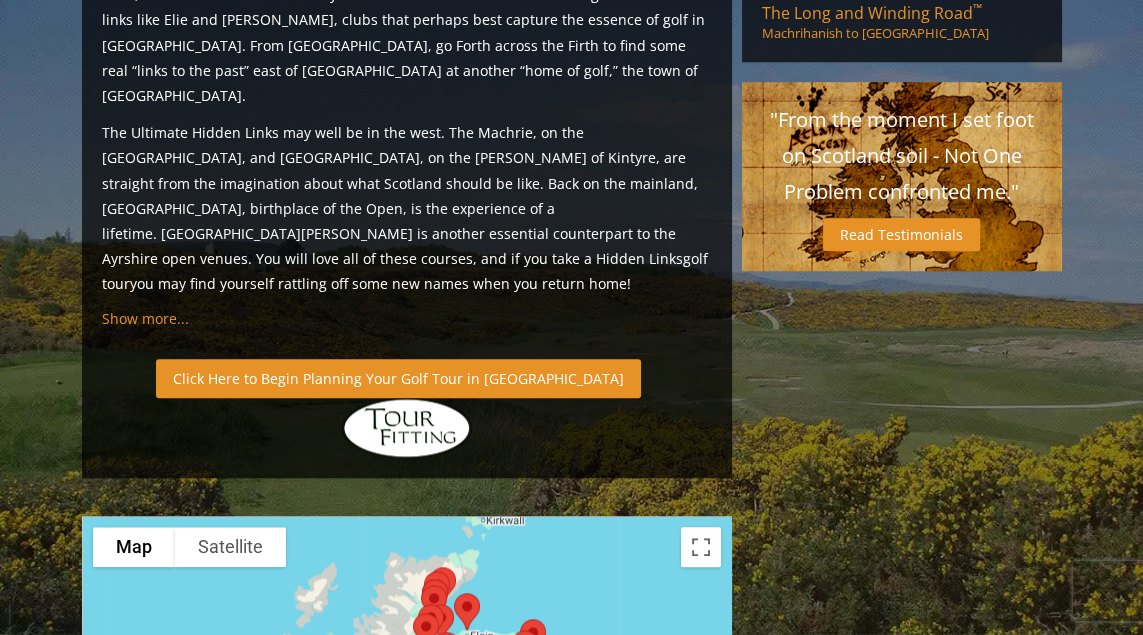 click on "Click Here to Begin Planning Your Golf Tour in Scotland" at bounding box center (398, 378) 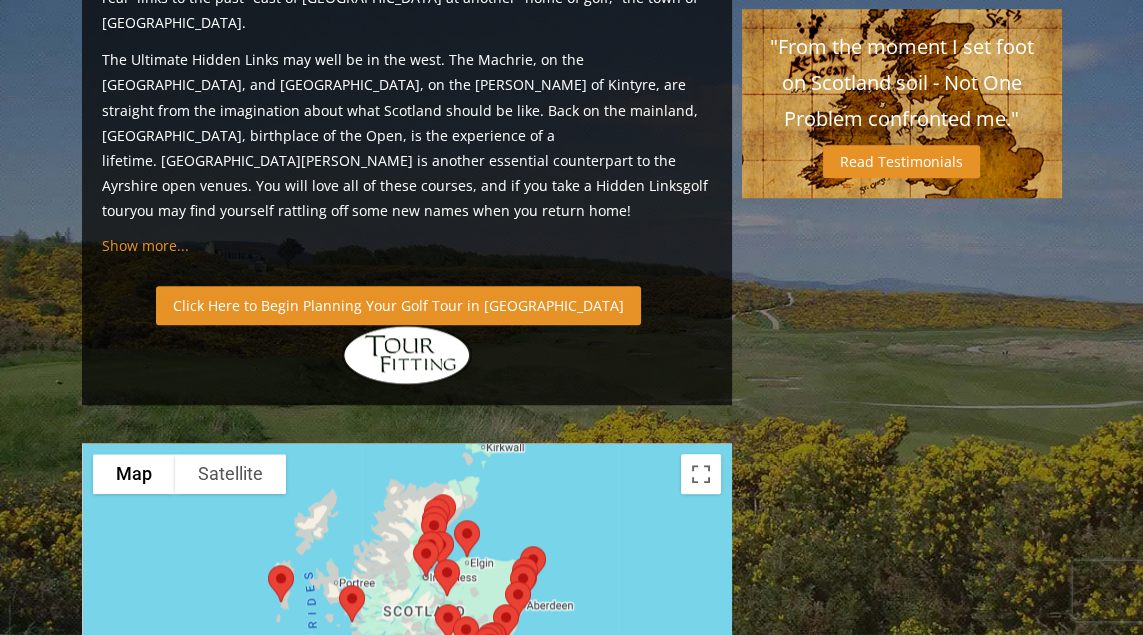scroll, scrollTop: 2098, scrollLeft: 0, axis: vertical 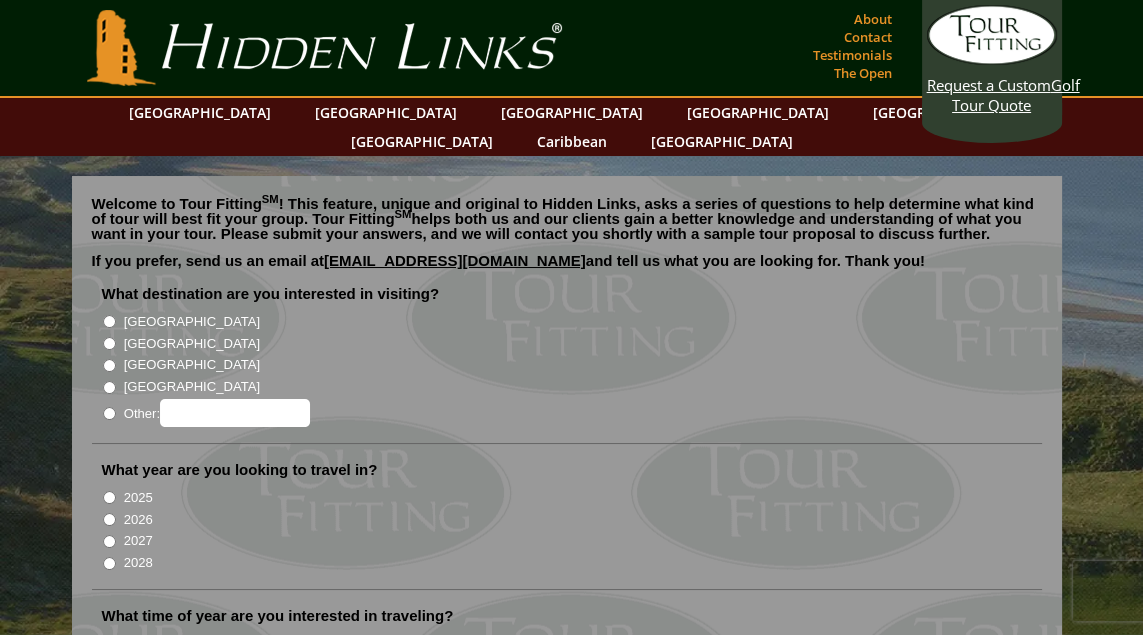 click on "[GEOGRAPHIC_DATA]" at bounding box center [109, 343] 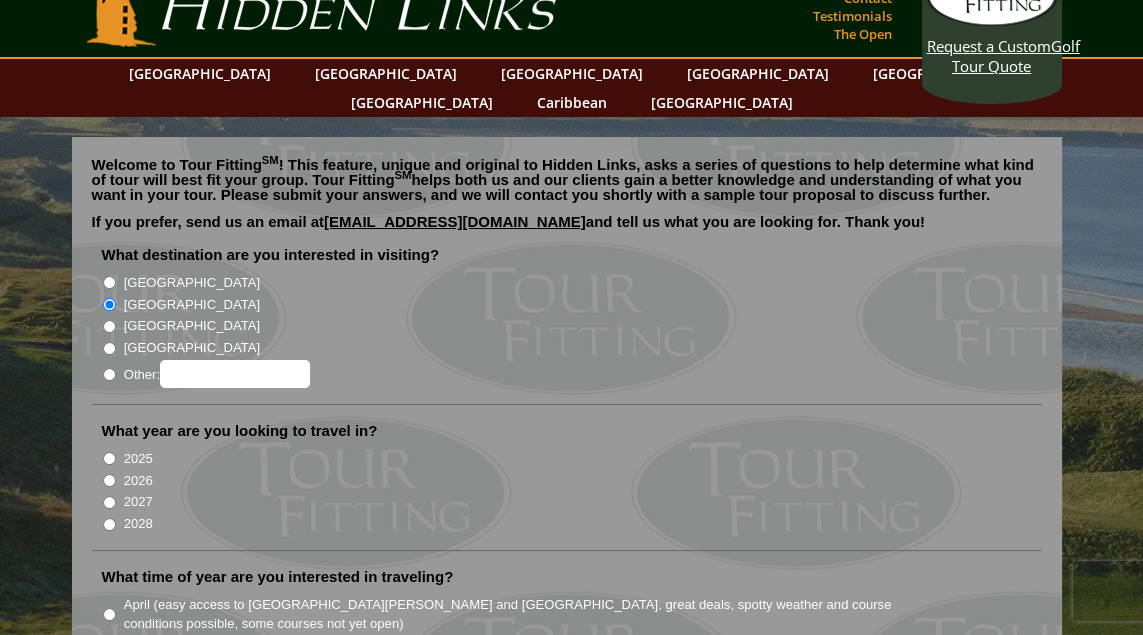 scroll, scrollTop: 49, scrollLeft: 0, axis: vertical 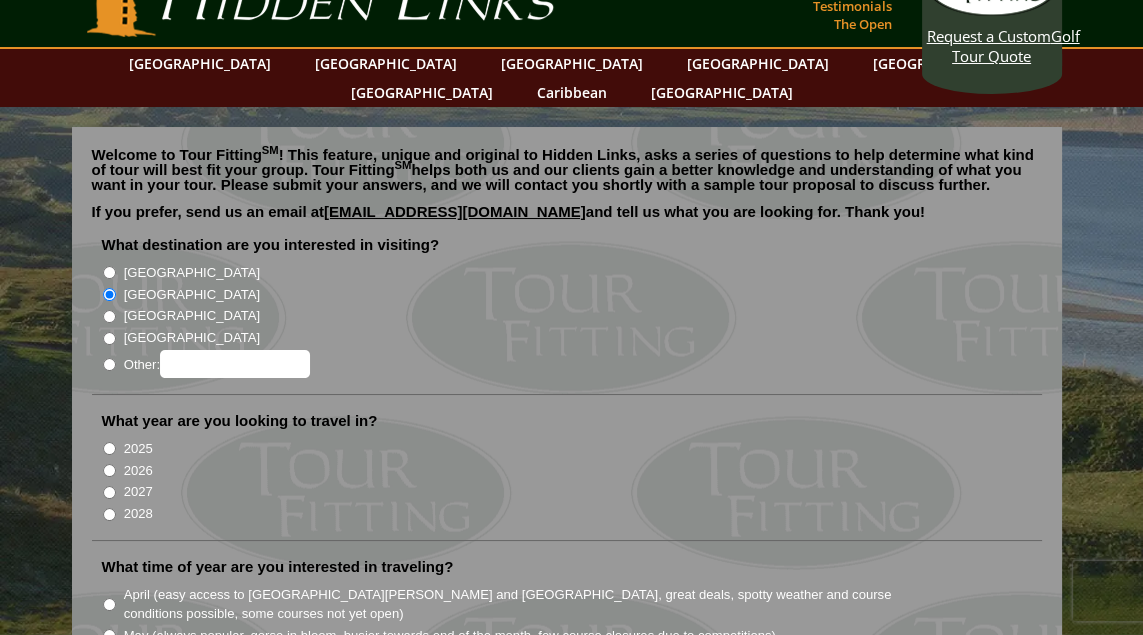 click on "2026" at bounding box center (109, 470) 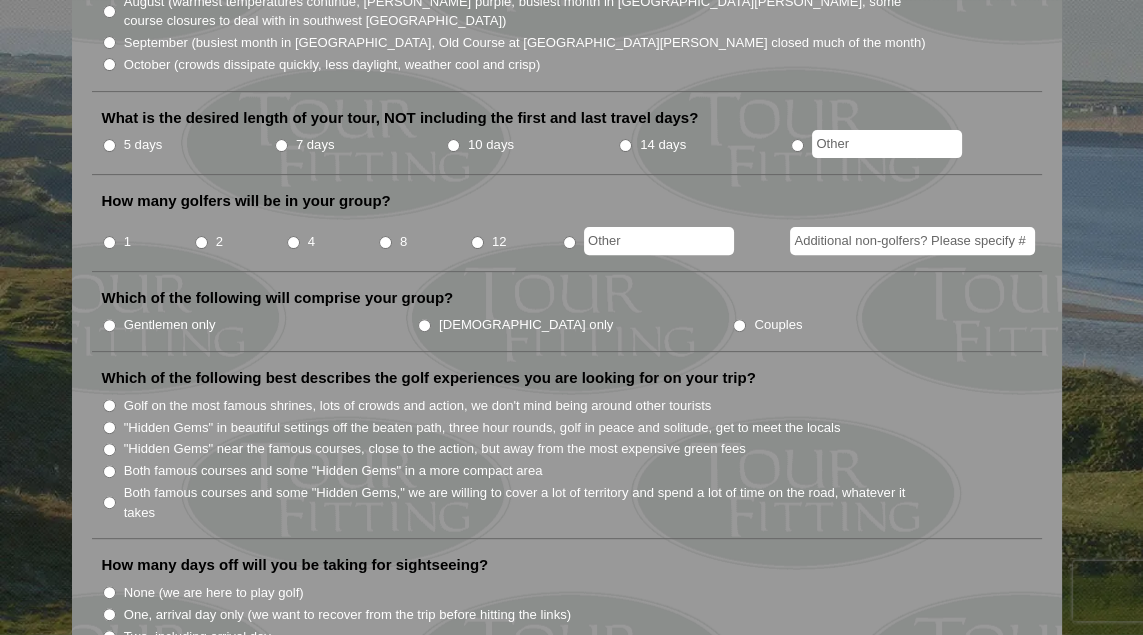 scroll, scrollTop: 752, scrollLeft: 0, axis: vertical 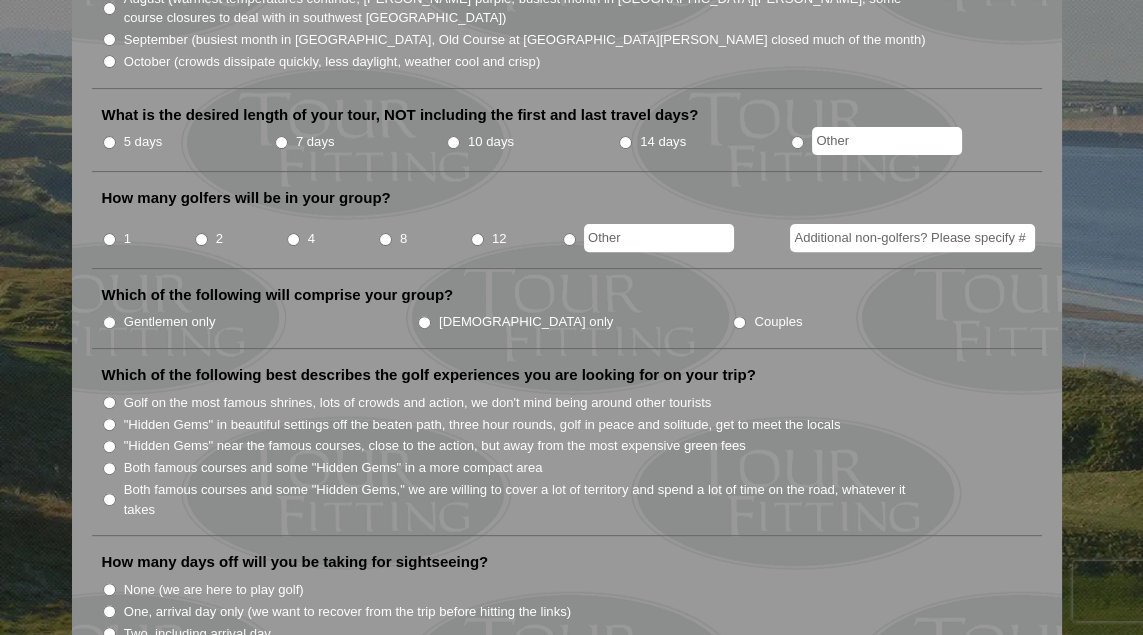 click on "2" at bounding box center [201, 239] 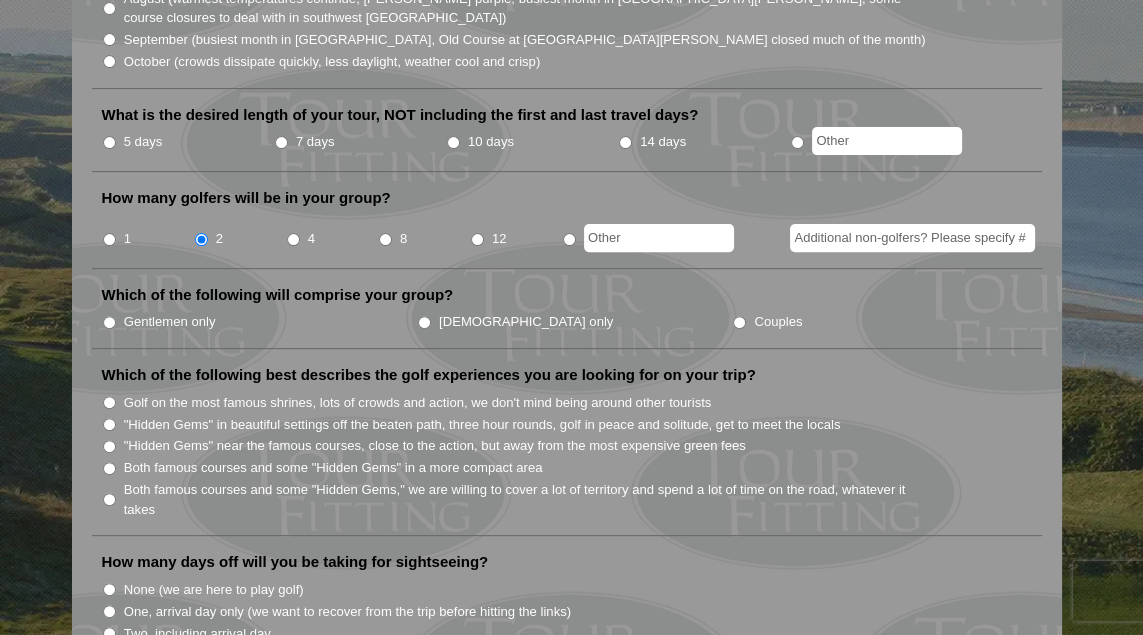 click on "Additional non-golfers? Please specify #" at bounding box center [912, 238] 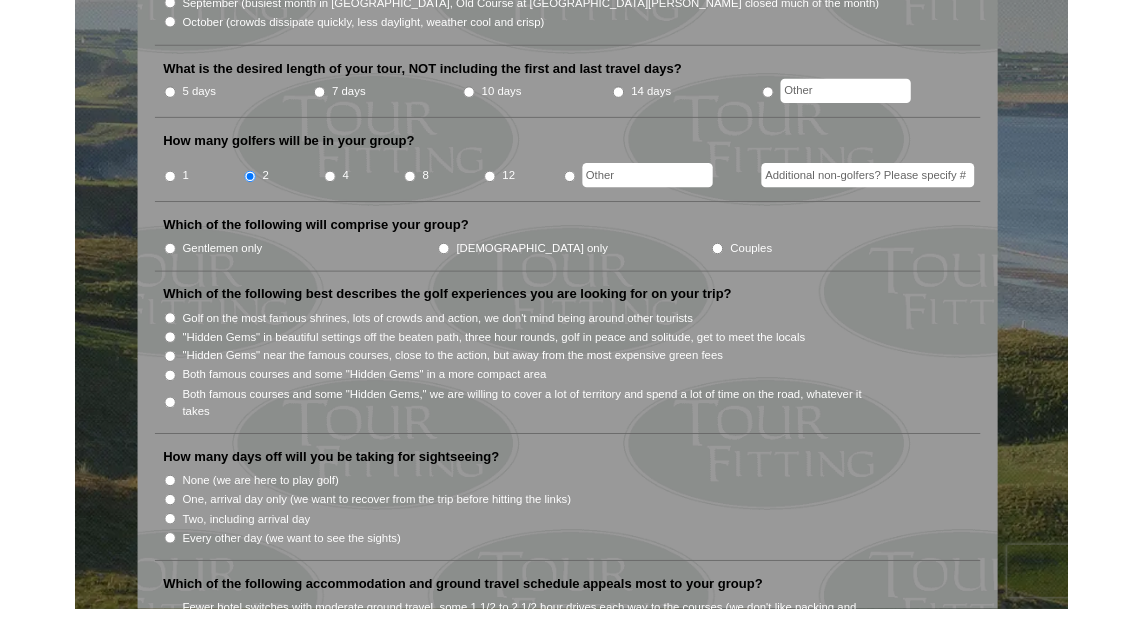 scroll, scrollTop: 758, scrollLeft: 0, axis: vertical 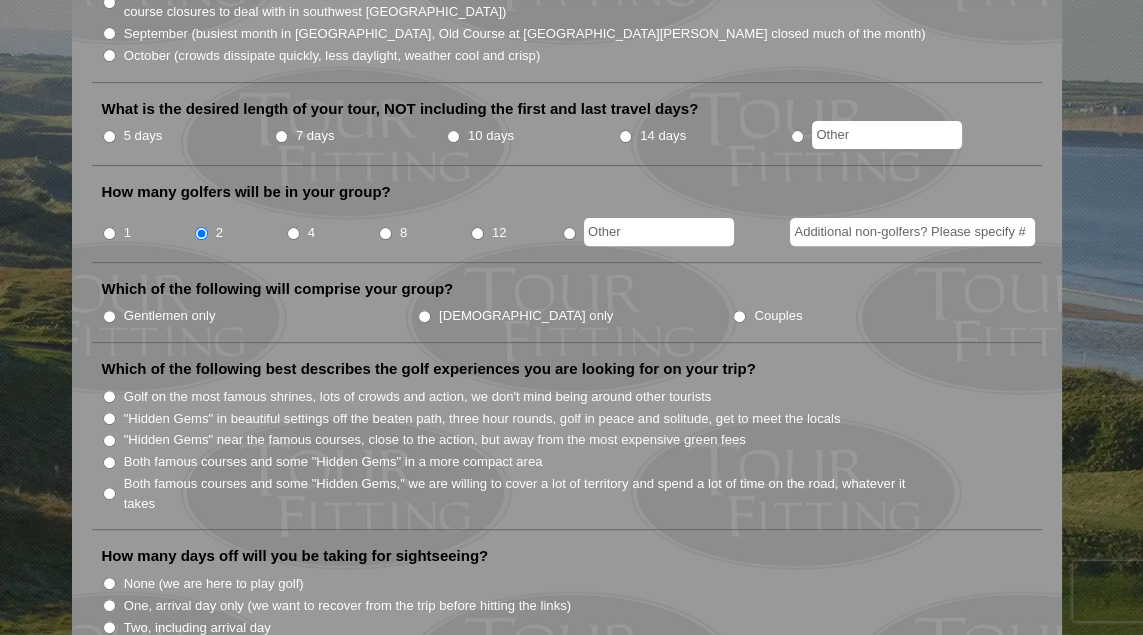 click on "Additional non-golfers? Please specify #" at bounding box center (912, 232) 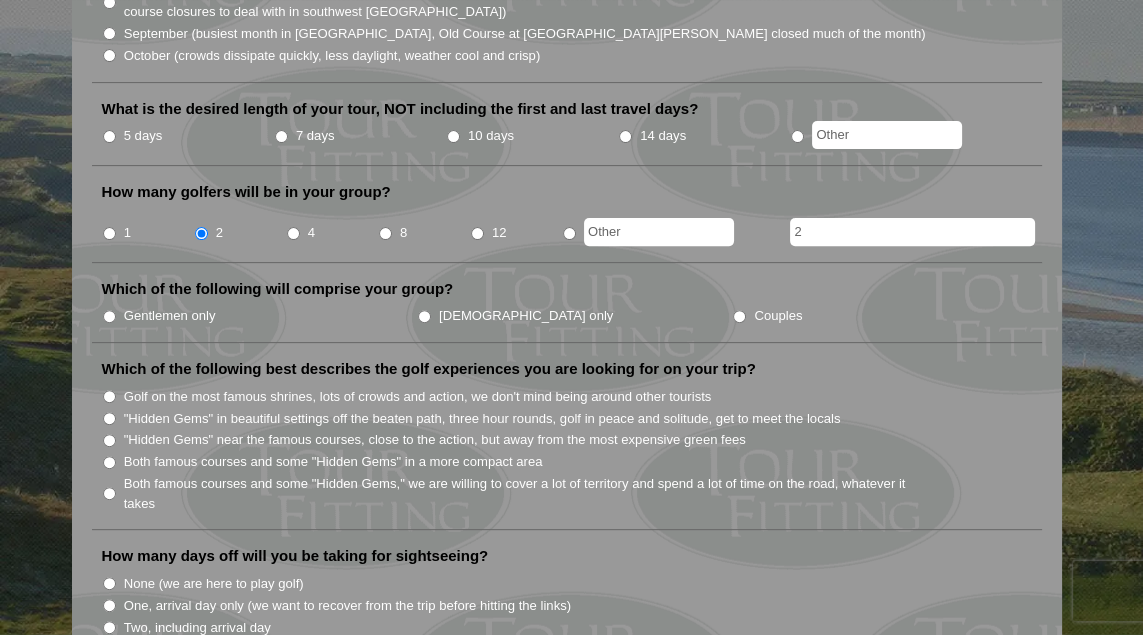 type on "2" 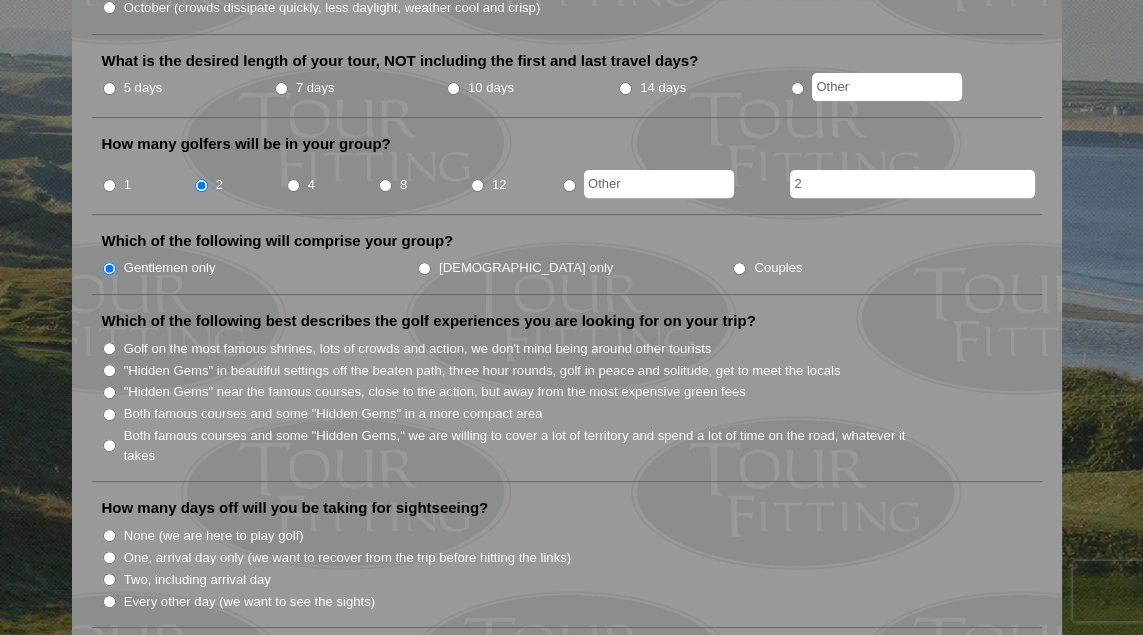 scroll, scrollTop: 807, scrollLeft: 0, axis: vertical 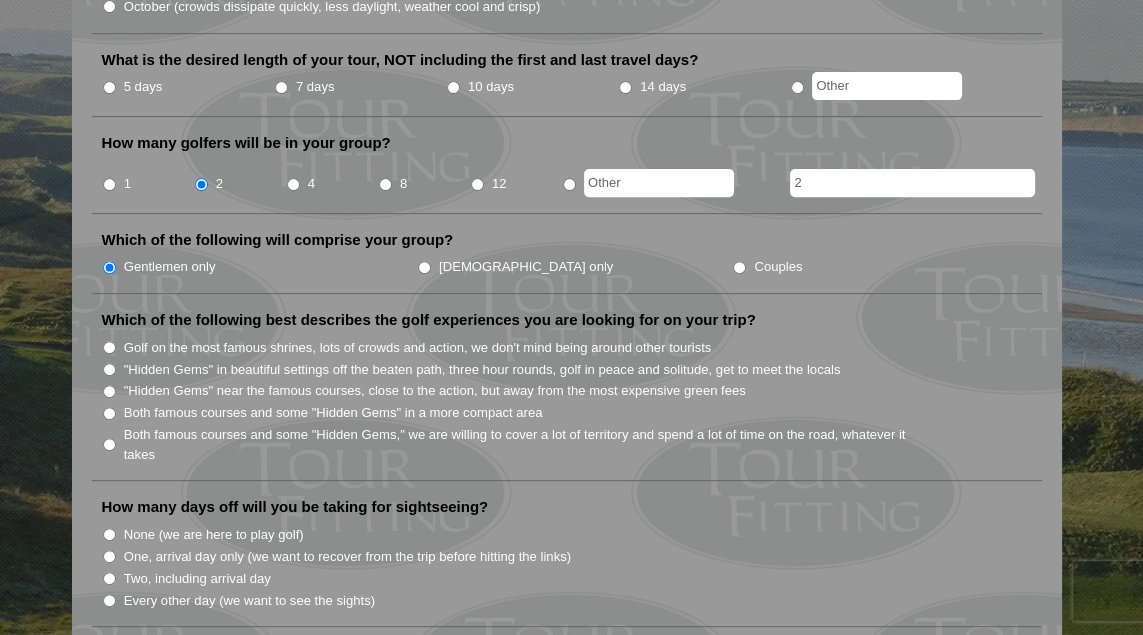 click on "Both famous courses and some "Hidden Gems," we are willing to cover a lot of territory and spend a lot of time on the road, whatever it takes" at bounding box center (109, 444) 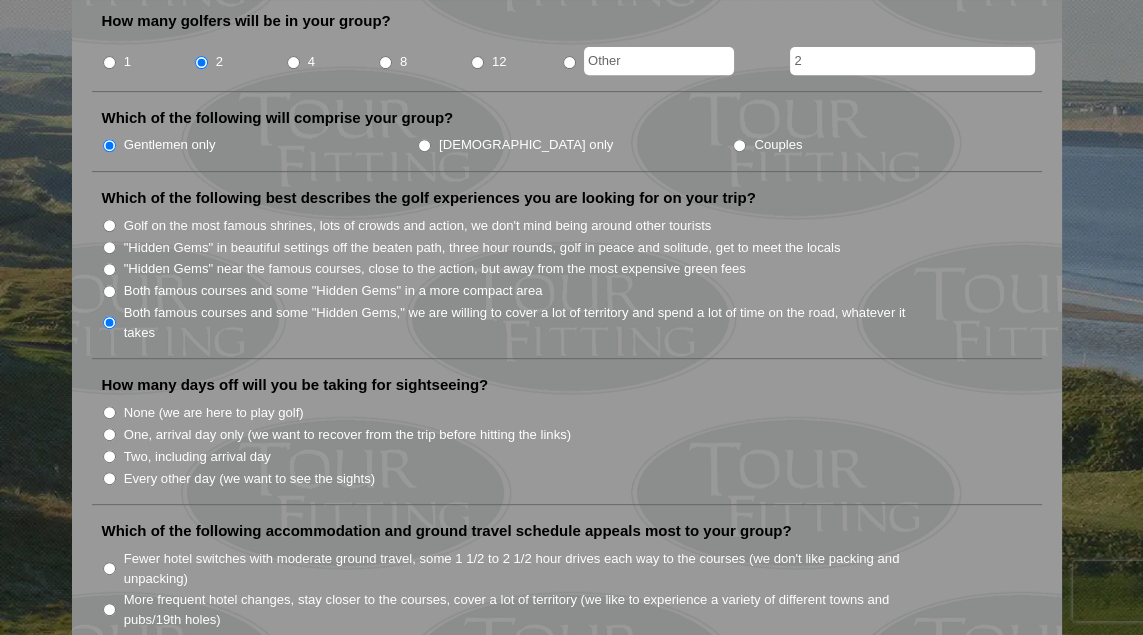 scroll, scrollTop: 939, scrollLeft: 0, axis: vertical 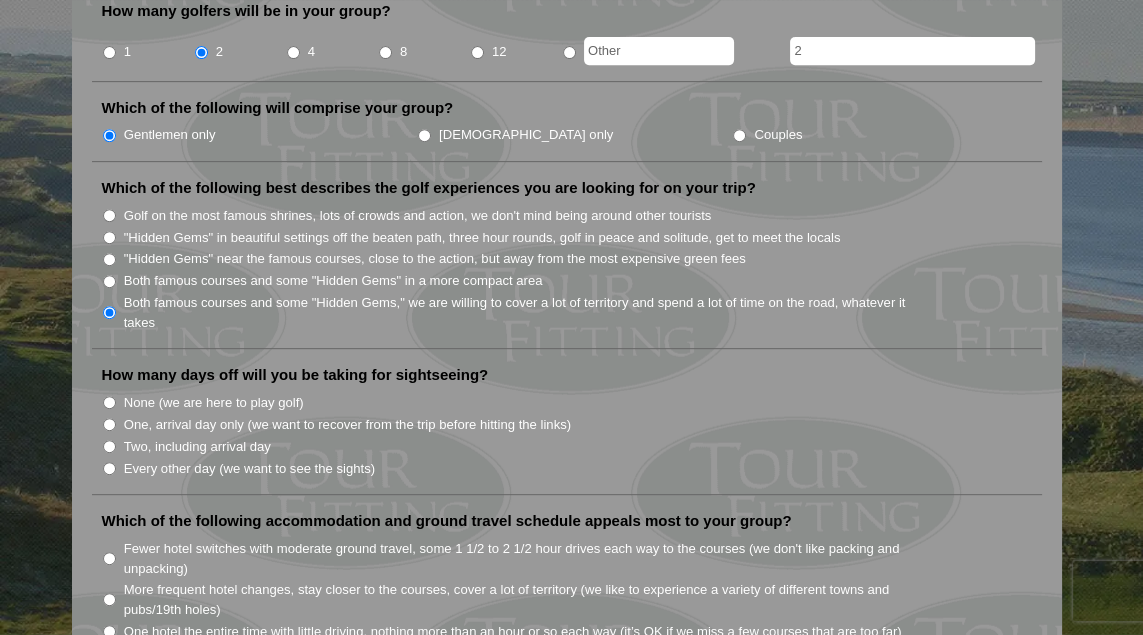 click on "Two, including arrival day" at bounding box center (109, 446) 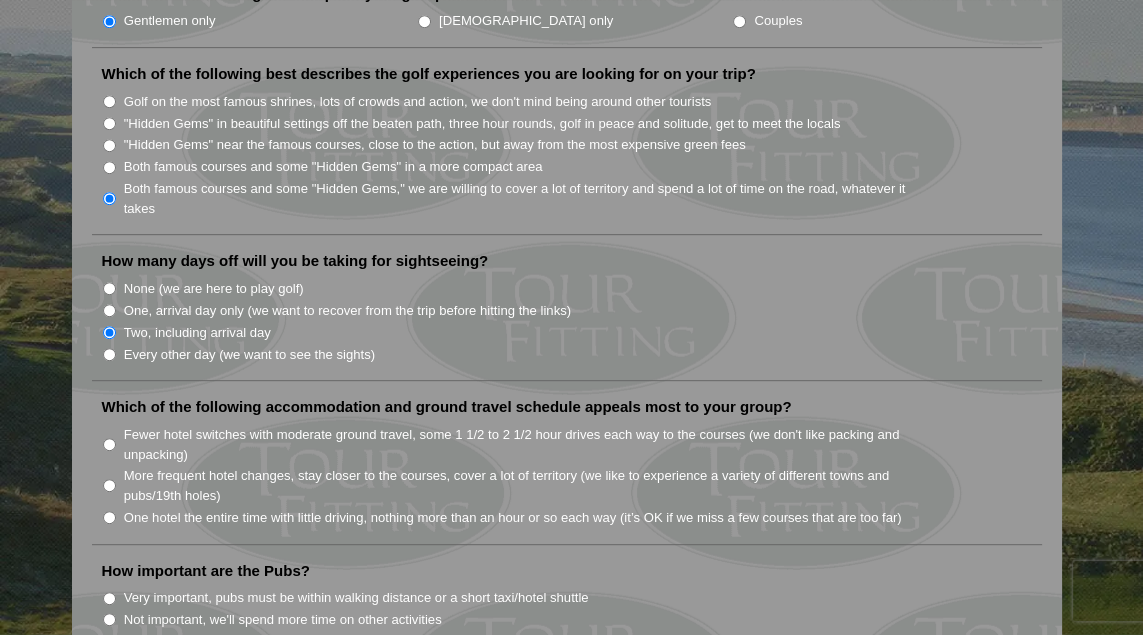 scroll, scrollTop: 1063, scrollLeft: 0, axis: vertical 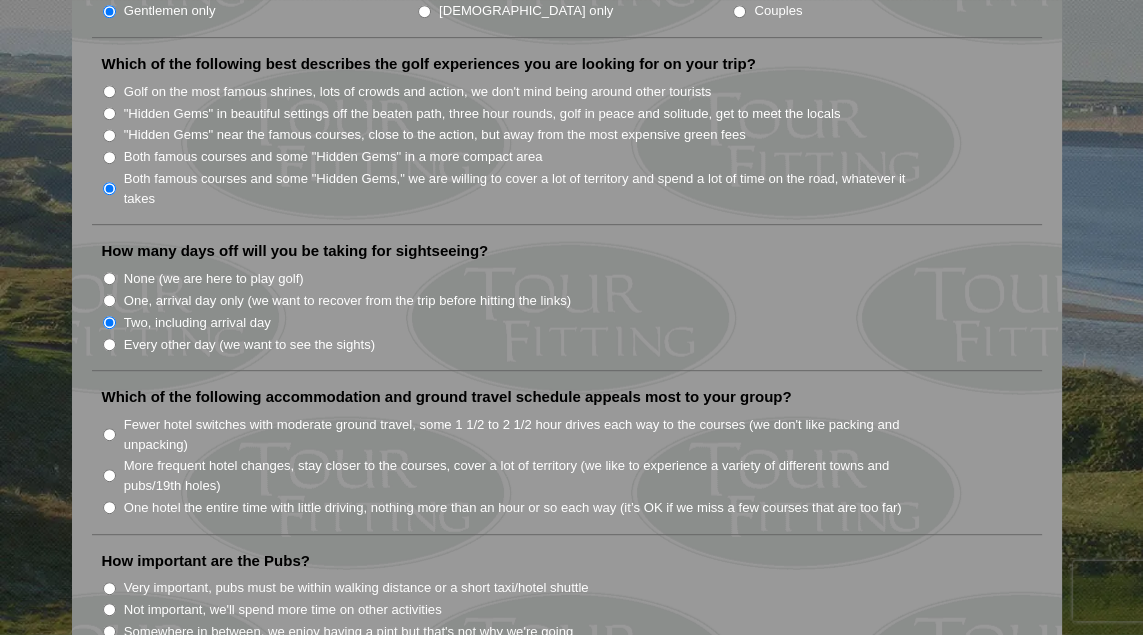 click on "Fewer hotel switches with moderate ground travel, some 1 1/2 to 2 1/2 hour drives each way to the courses (we don't like packing and unpacking)" at bounding box center [526, 434] 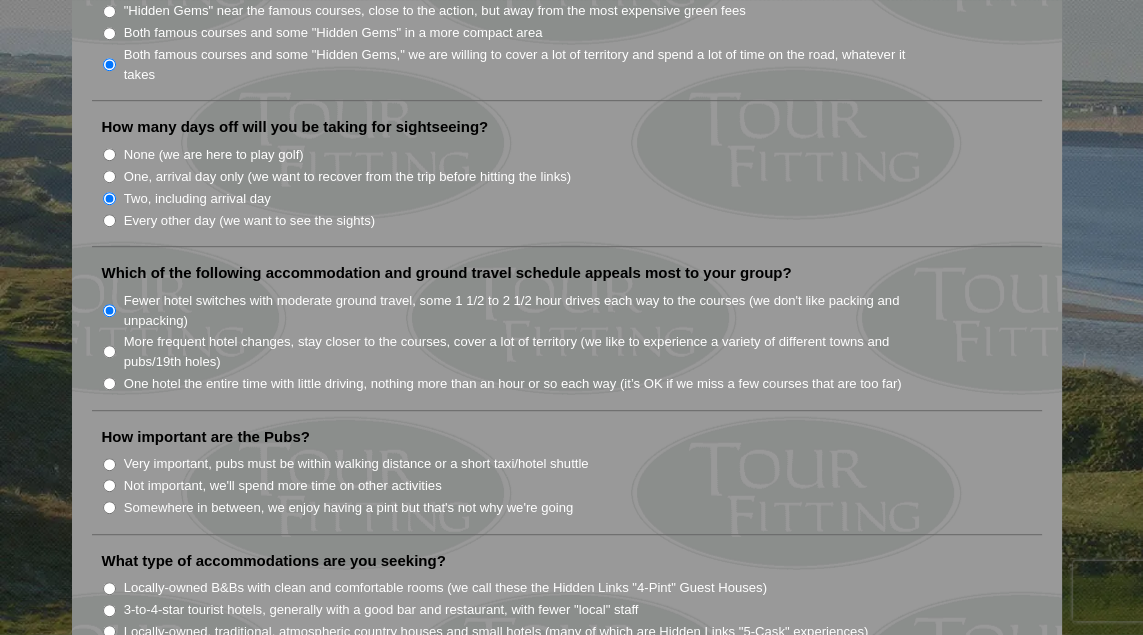 scroll, scrollTop: 1187, scrollLeft: 0, axis: vertical 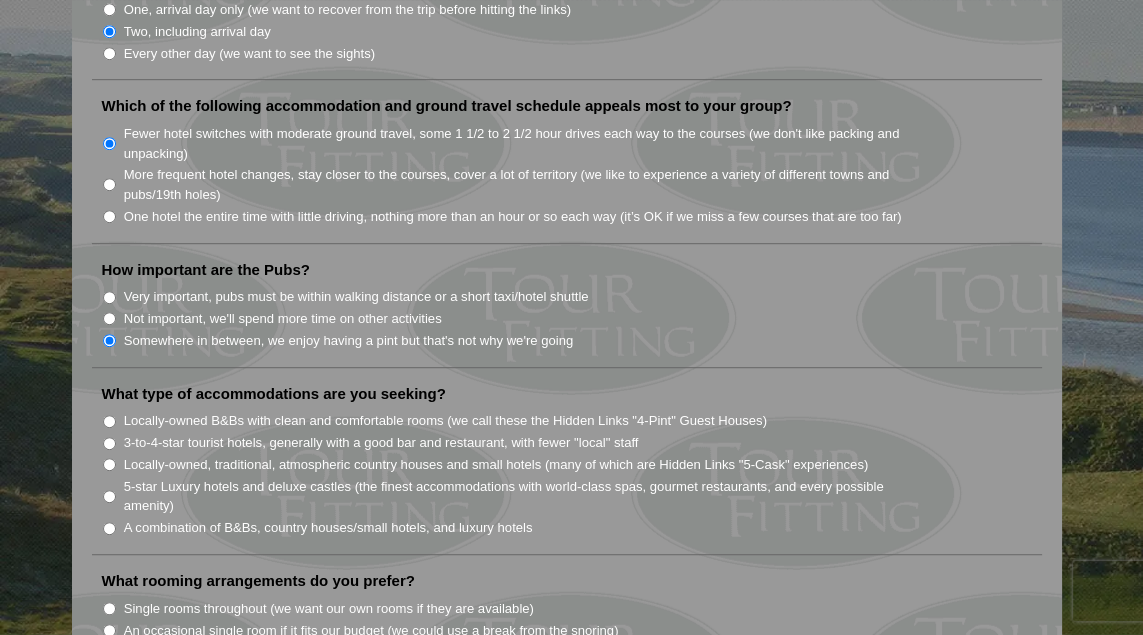 click on "A combination of B&Bs, country houses/small hotels, and luxury hotels" at bounding box center (109, 528) 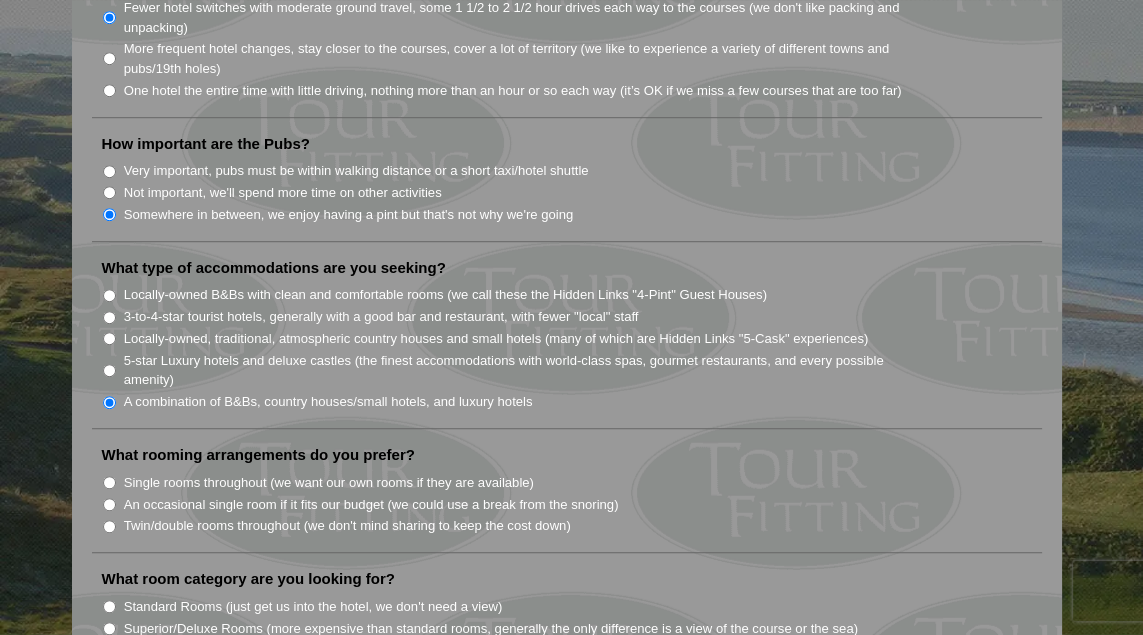 scroll, scrollTop: 1489, scrollLeft: 0, axis: vertical 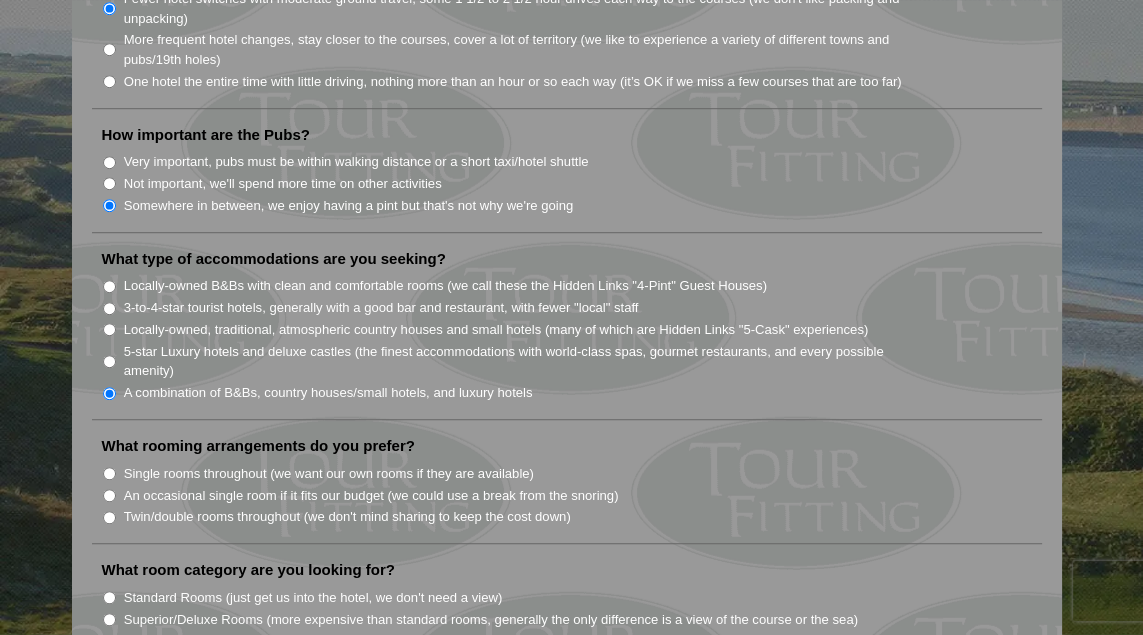 click on "Single rooms throughout (we want our own rooms if they are available)" at bounding box center (109, 473) 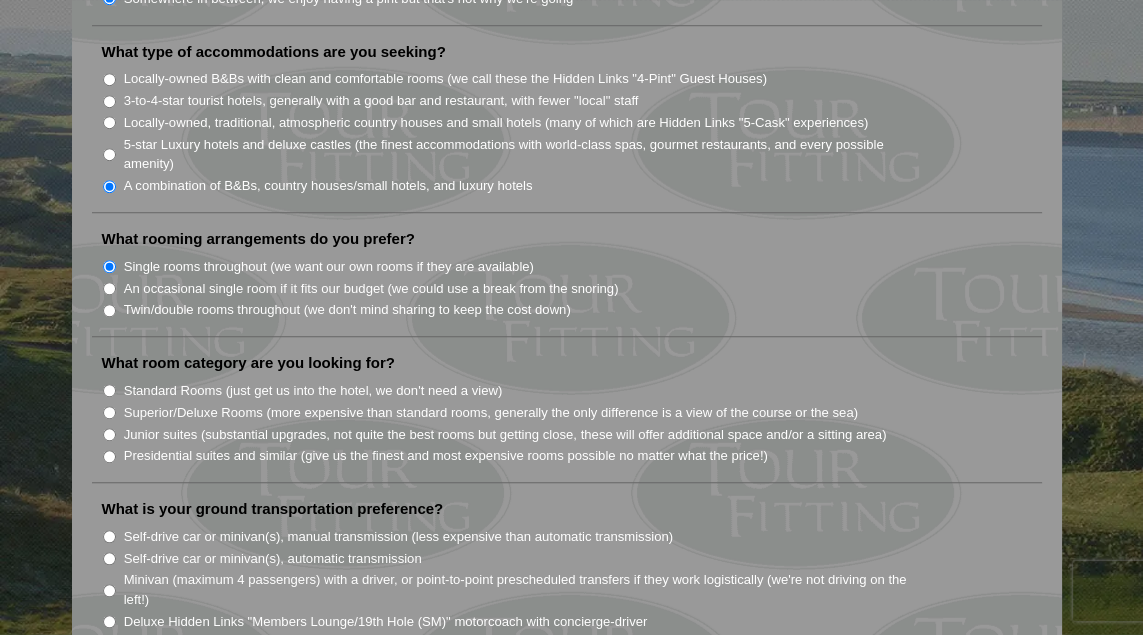 scroll, scrollTop: 1702, scrollLeft: 0, axis: vertical 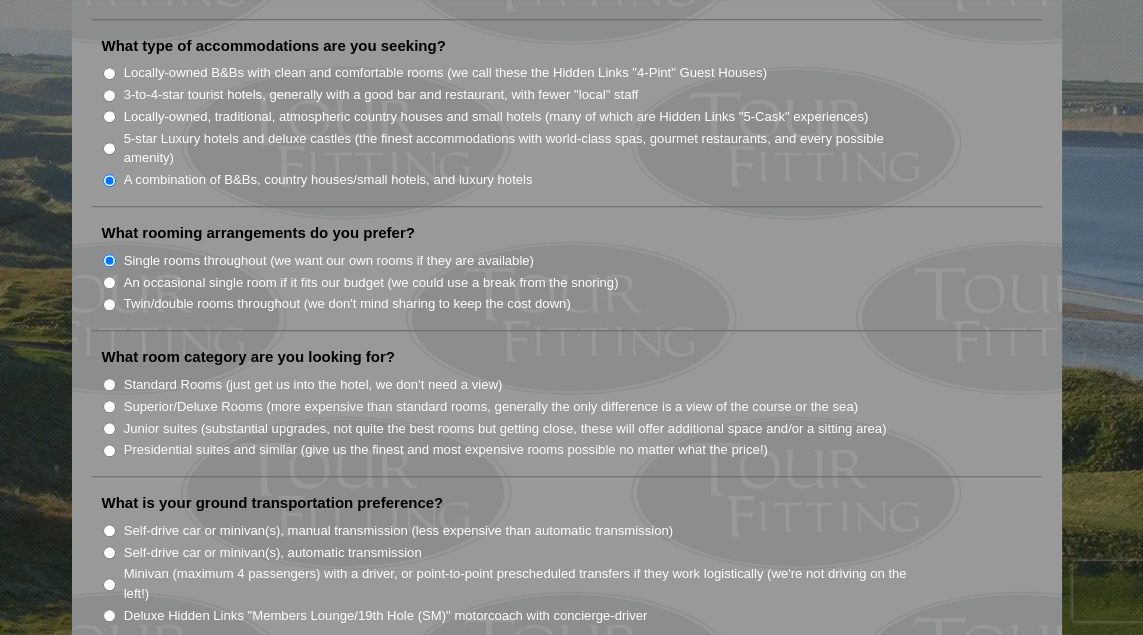 click on "Superior/Deluxe Rooms (more expensive than standard rooms, generally the only difference is a view of the course or the sea)" at bounding box center [109, 406] 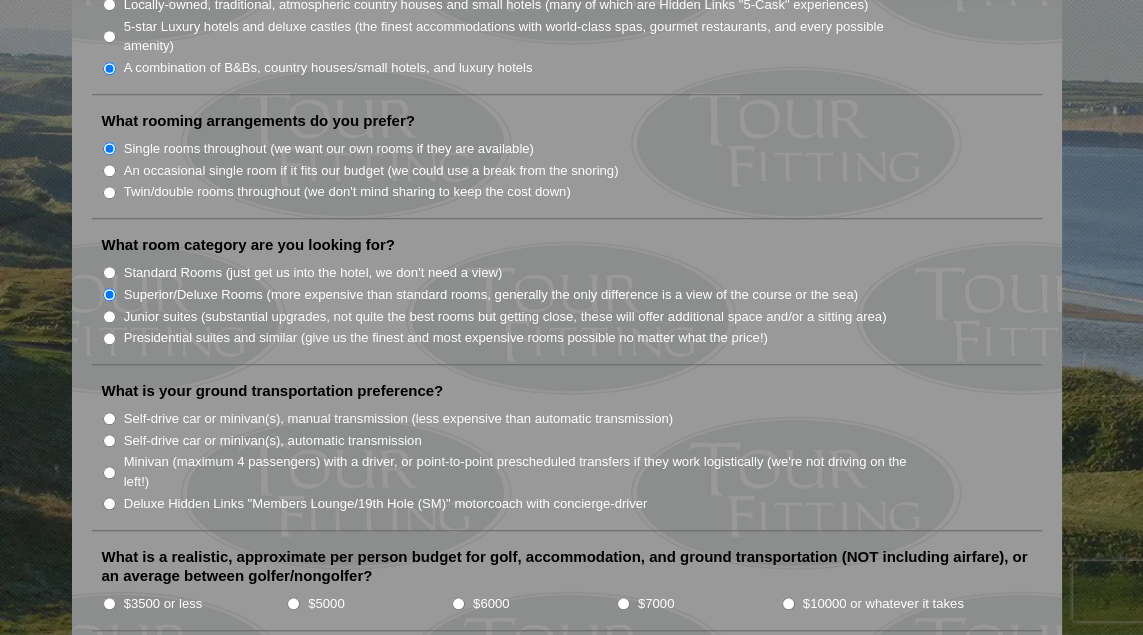 scroll, scrollTop: 1815, scrollLeft: 0, axis: vertical 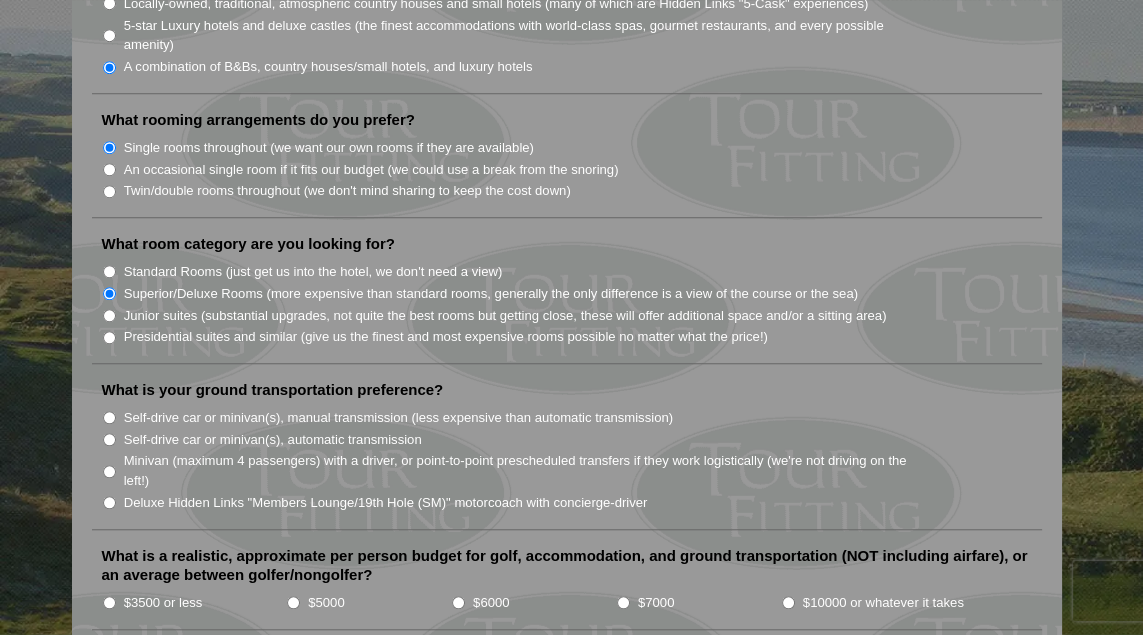 click on "Self-drive car or minivan(s), automatic transmission" at bounding box center [109, 439] 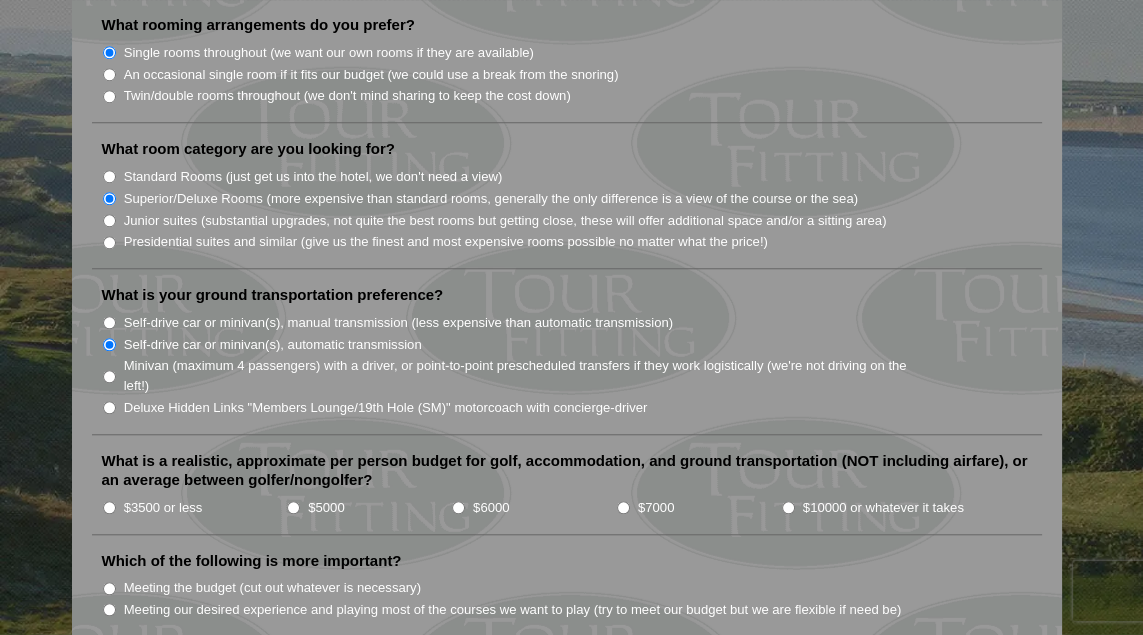 scroll, scrollTop: 1930, scrollLeft: 0, axis: vertical 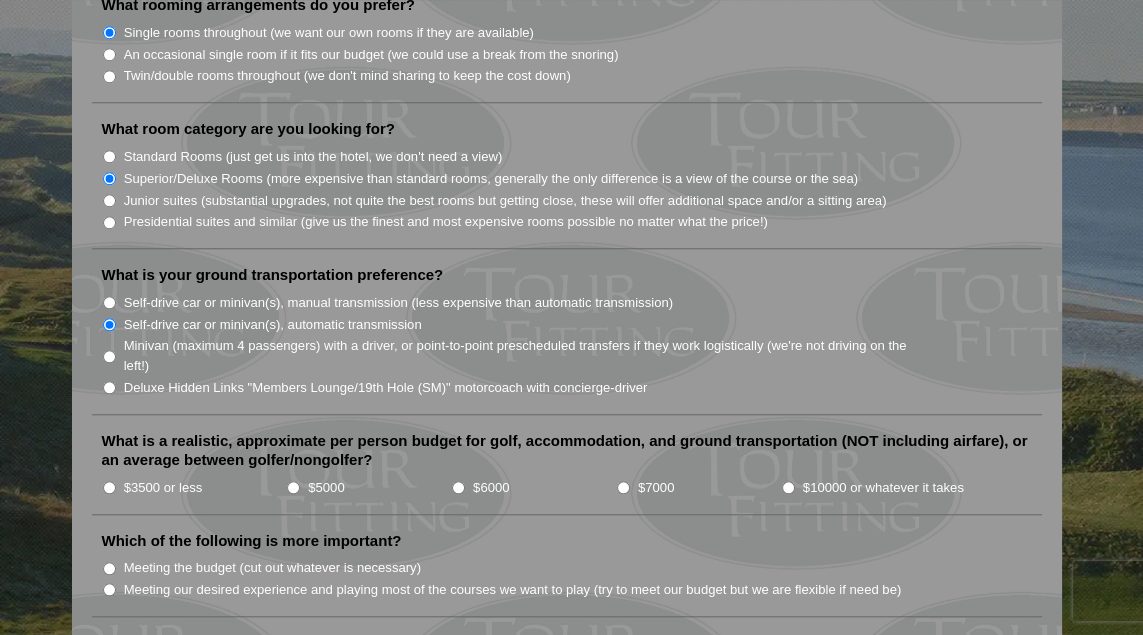 click on "$5000" at bounding box center (293, 487) 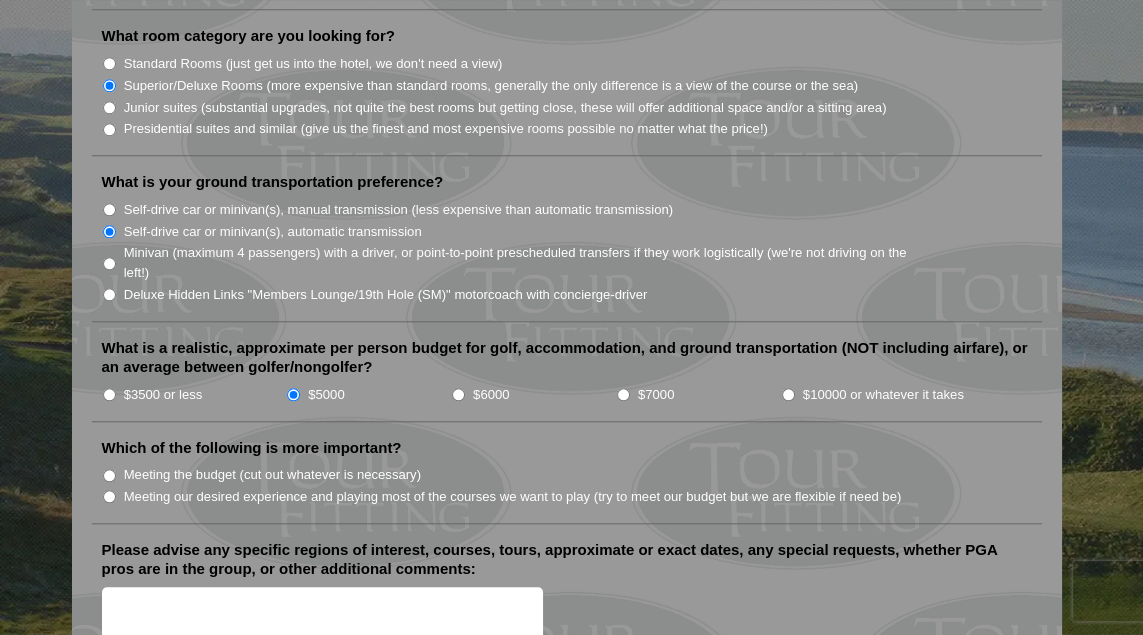 scroll, scrollTop: 2038, scrollLeft: 0, axis: vertical 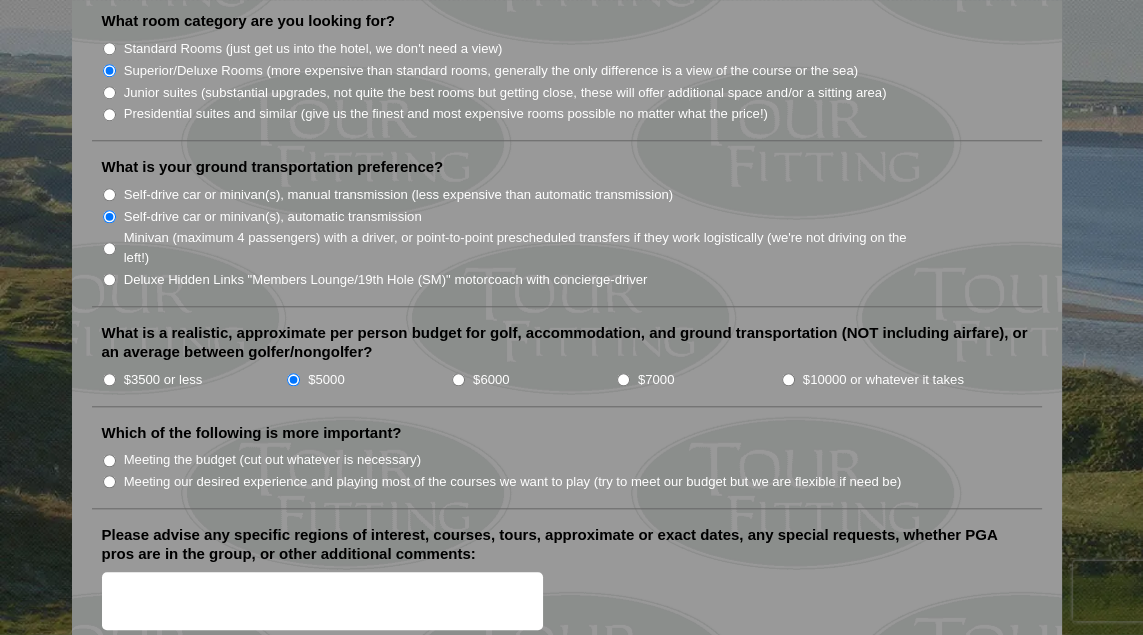 click on "Meeting our desired experience and playing most of the courses we want to play (try to meet our budget but we are flexible if need be)" at bounding box center (513, 482) 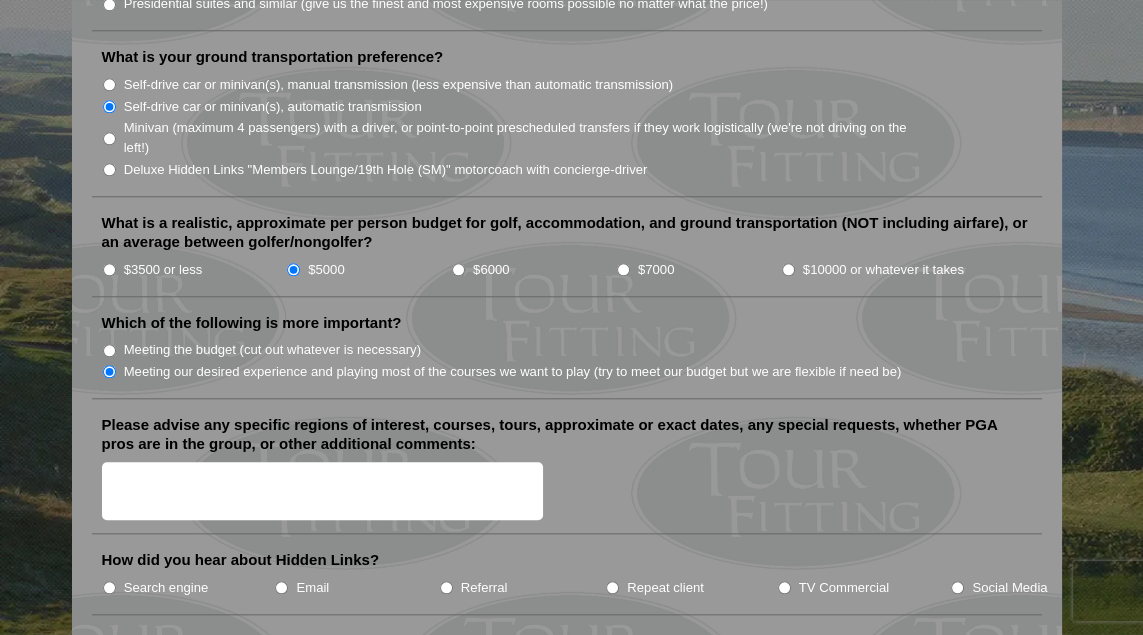 scroll, scrollTop: 2150, scrollLeft: 0, axis: vertical 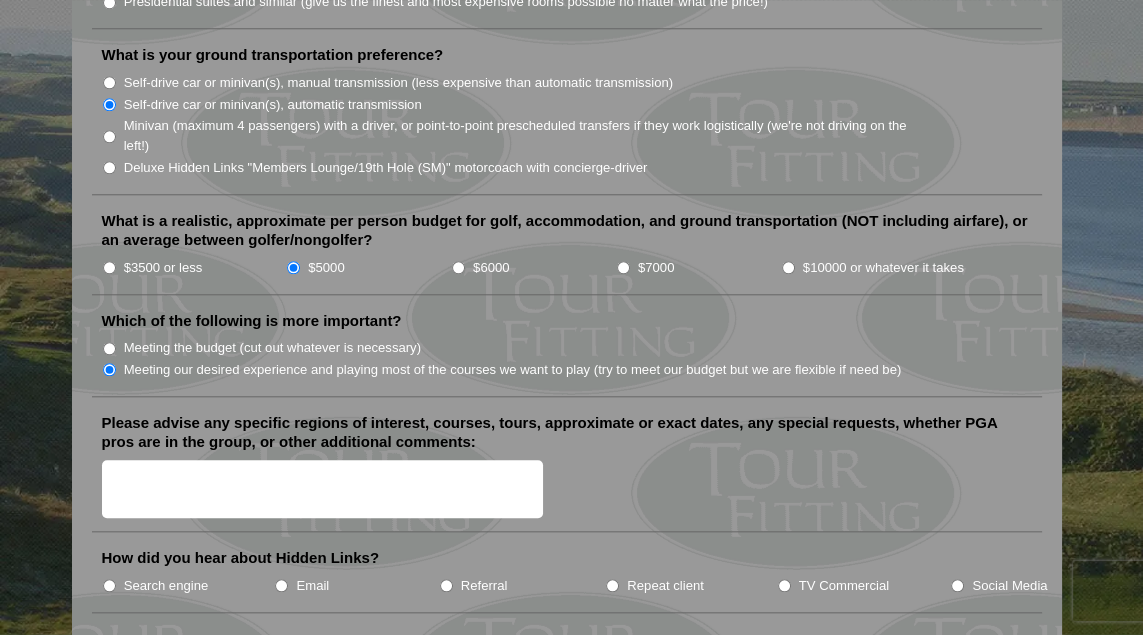 click on "Please advise any specific regions of interest, courses, tours, approximate or exact dates, any special requests, whether PGA pros are in the group, or other additional comments:" at bounding box center (323, 489) 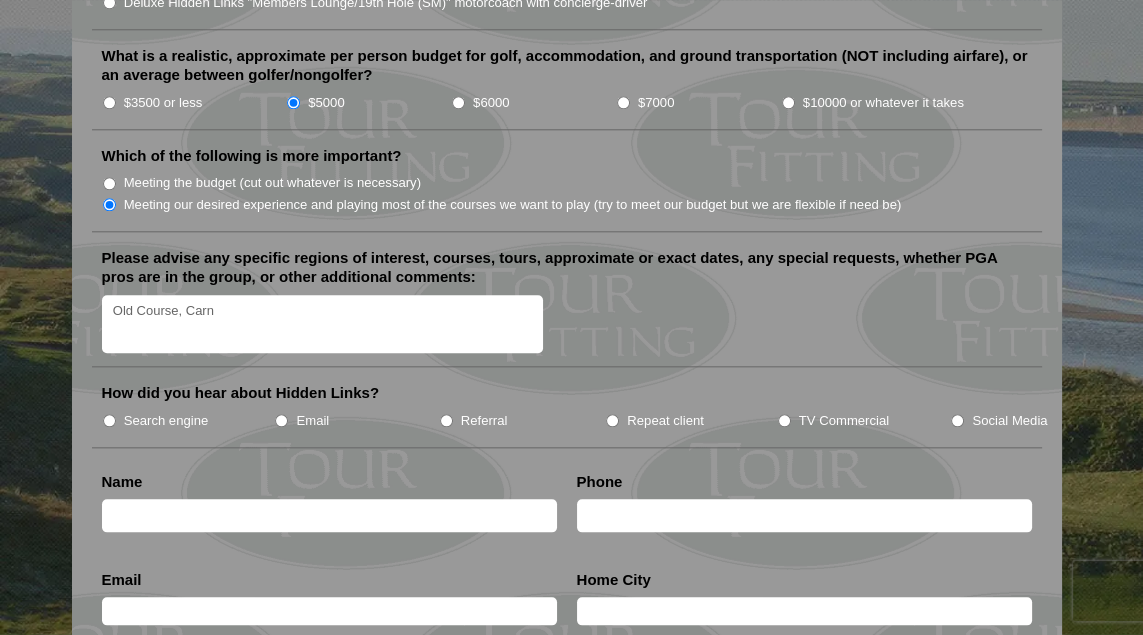 scroll, scrollTop: 2316, scrollLeft: 0, axis: vertical 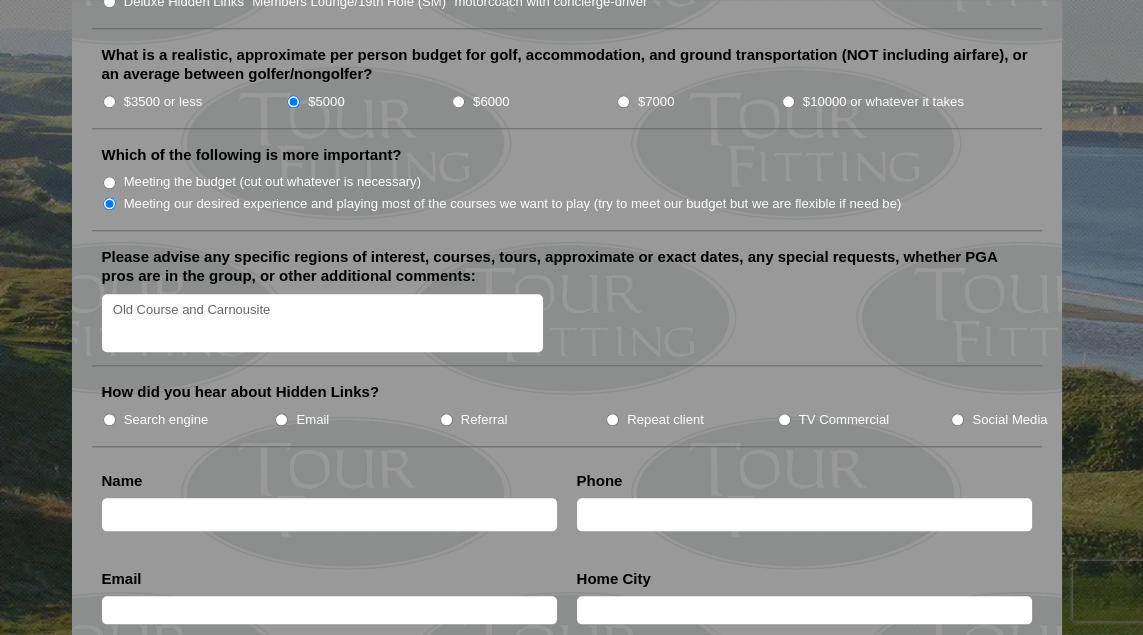 click on "Old Course and Carnousite" at bounding box center (323, 323) 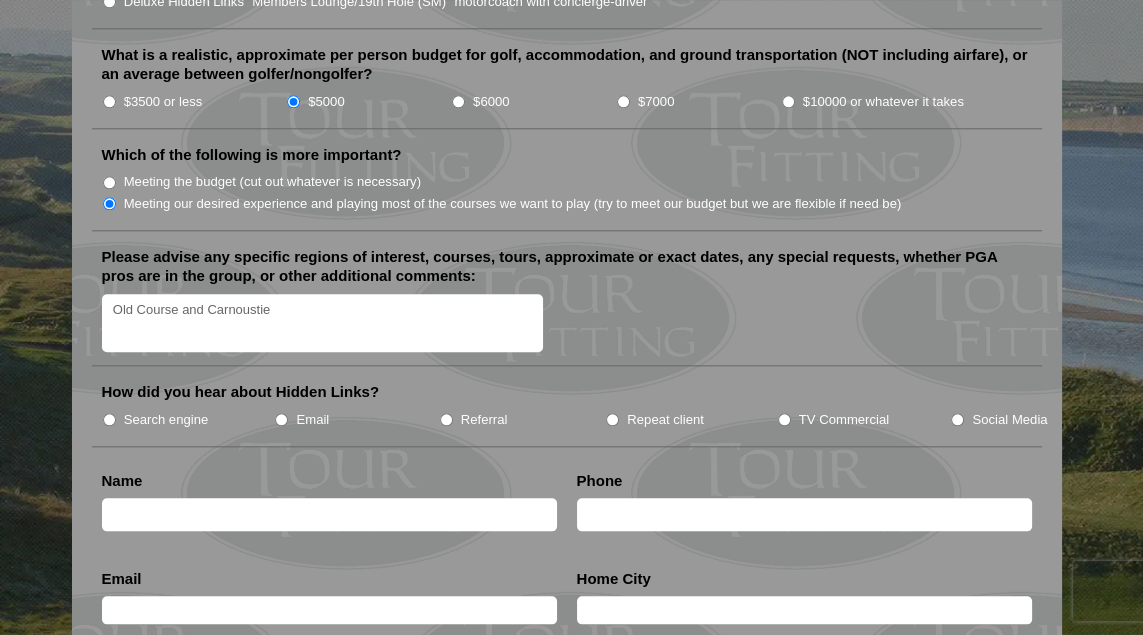 type on "Old Course and Carnoustie" 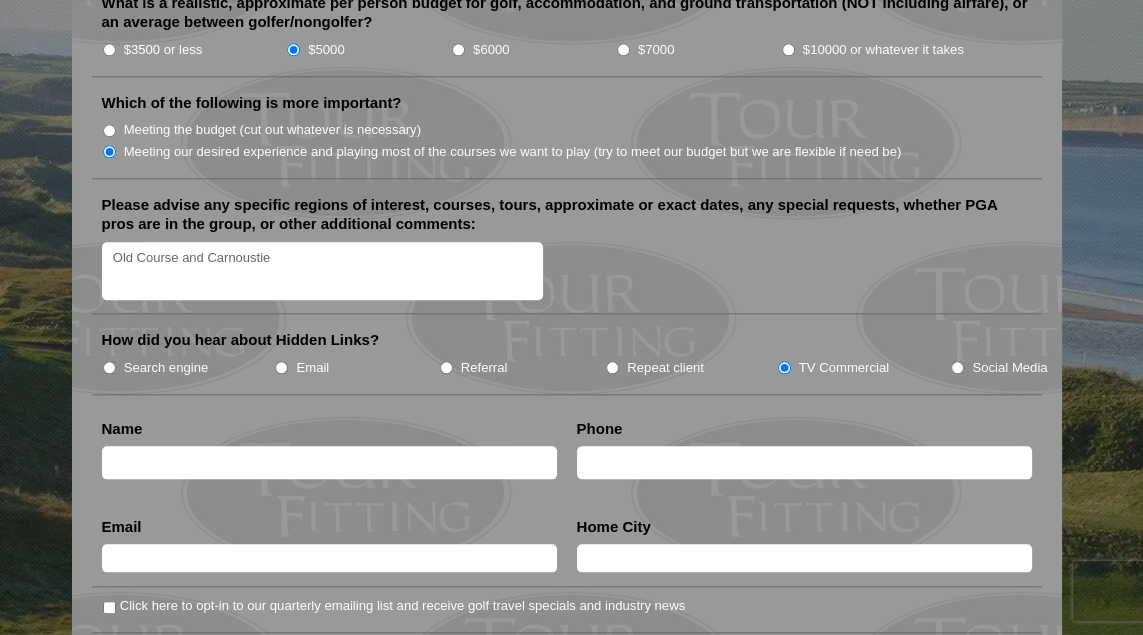 scroll, scrollTop: 2385, scrollLeft: 0, axis: vertical 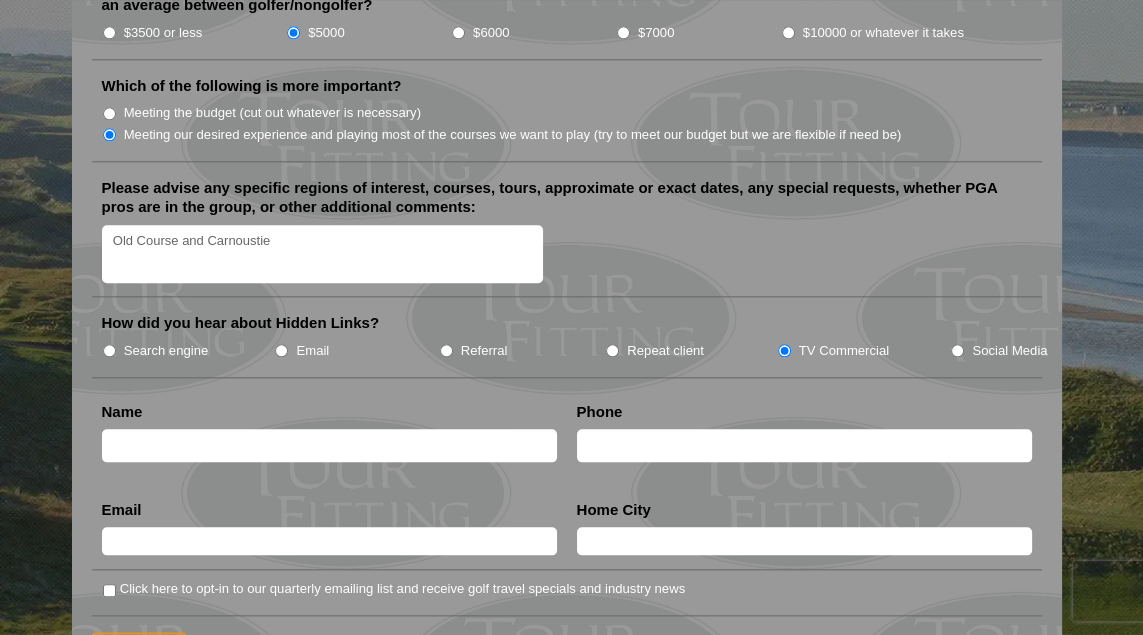 click at bounding box center [329, 445] 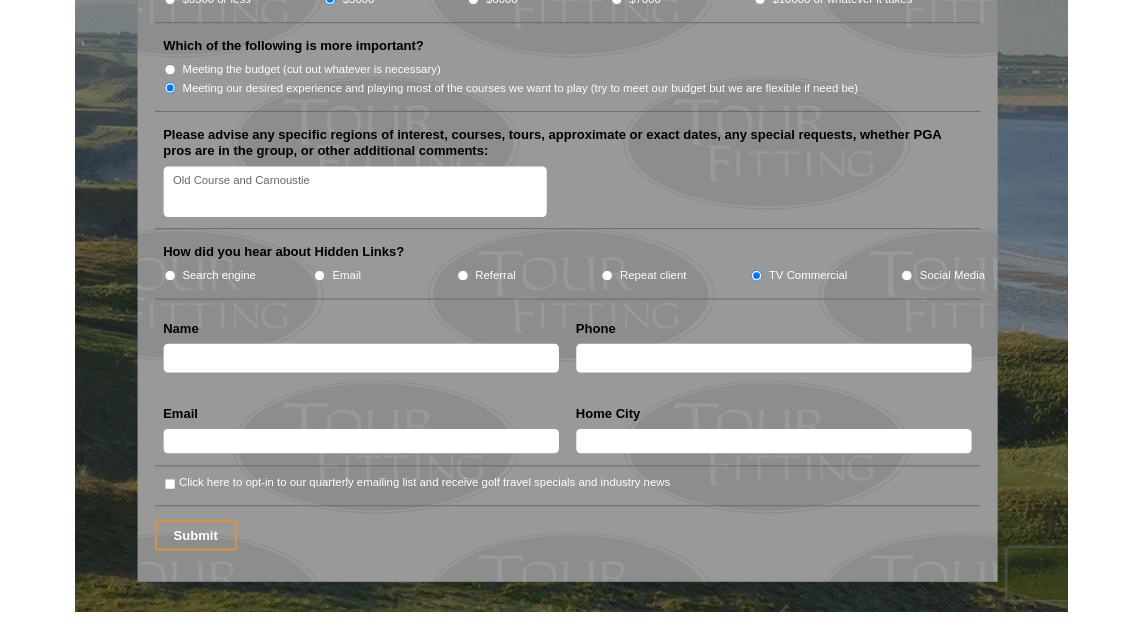 scroll, scrollTop: 2433, scrollLeft: 0, axis: vertical 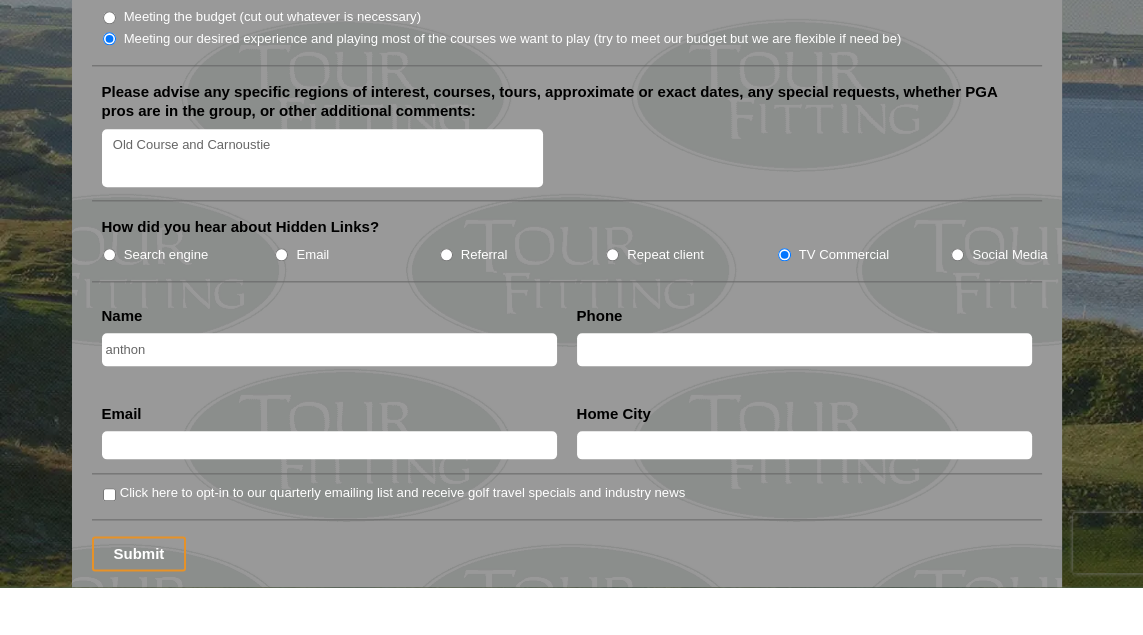 type on "anthony" 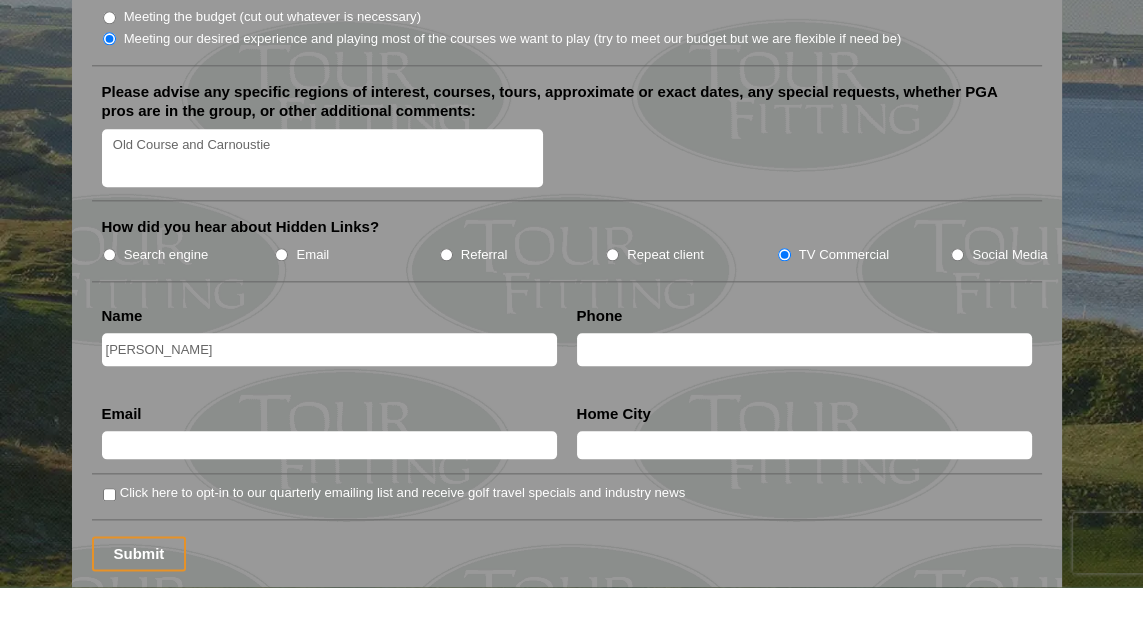 type on "Anthony Armstrong" 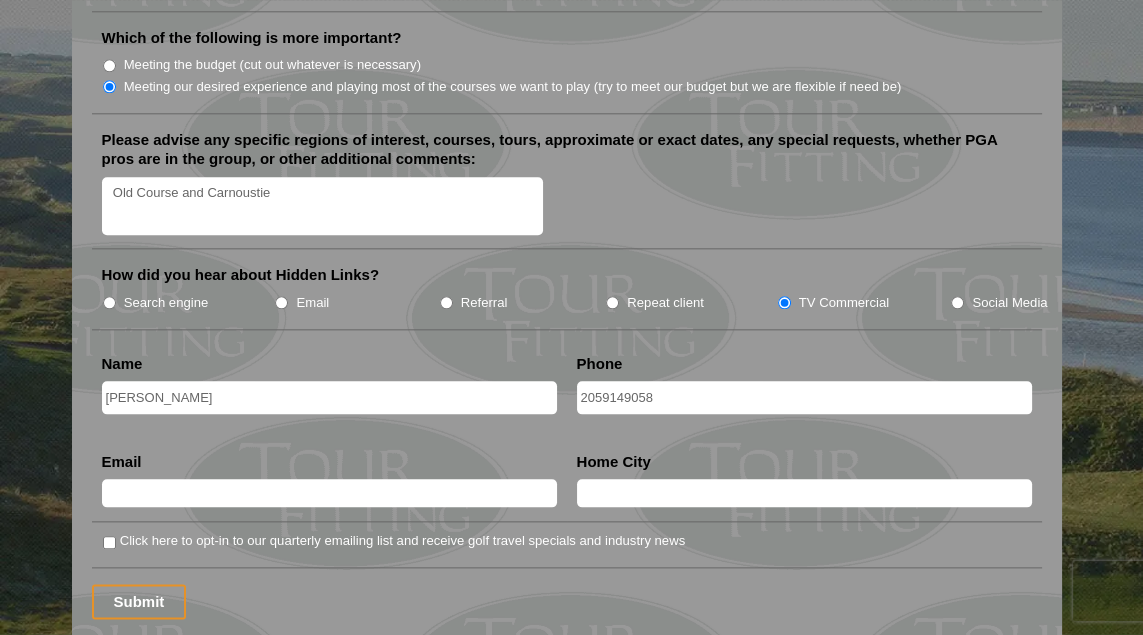 type on "2059149058" 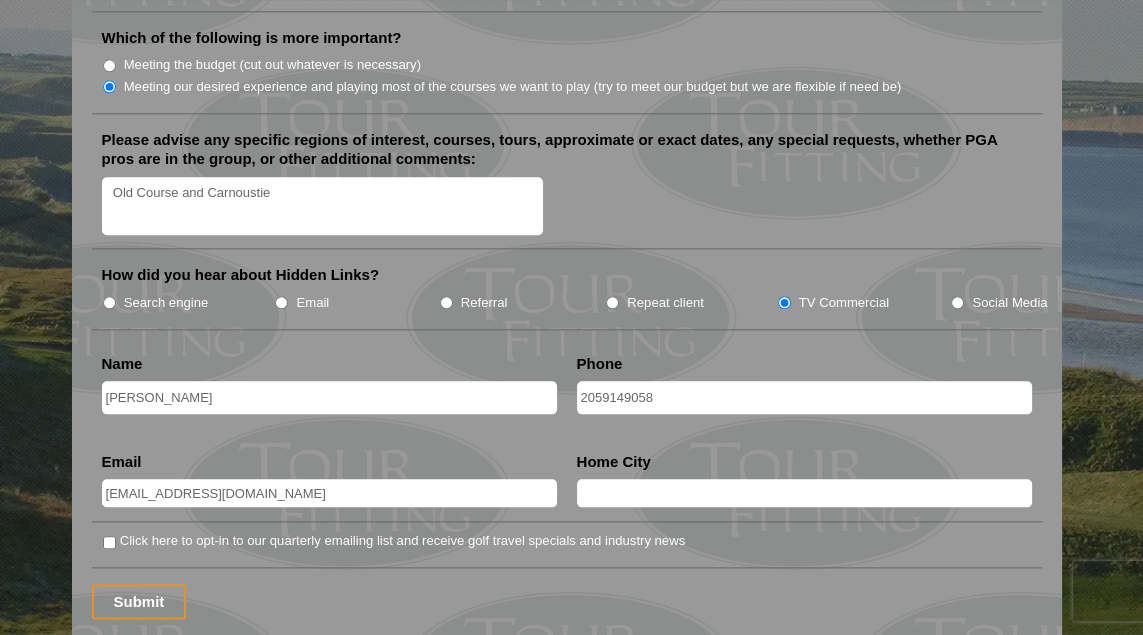 type on "jaa270@gmail.com" 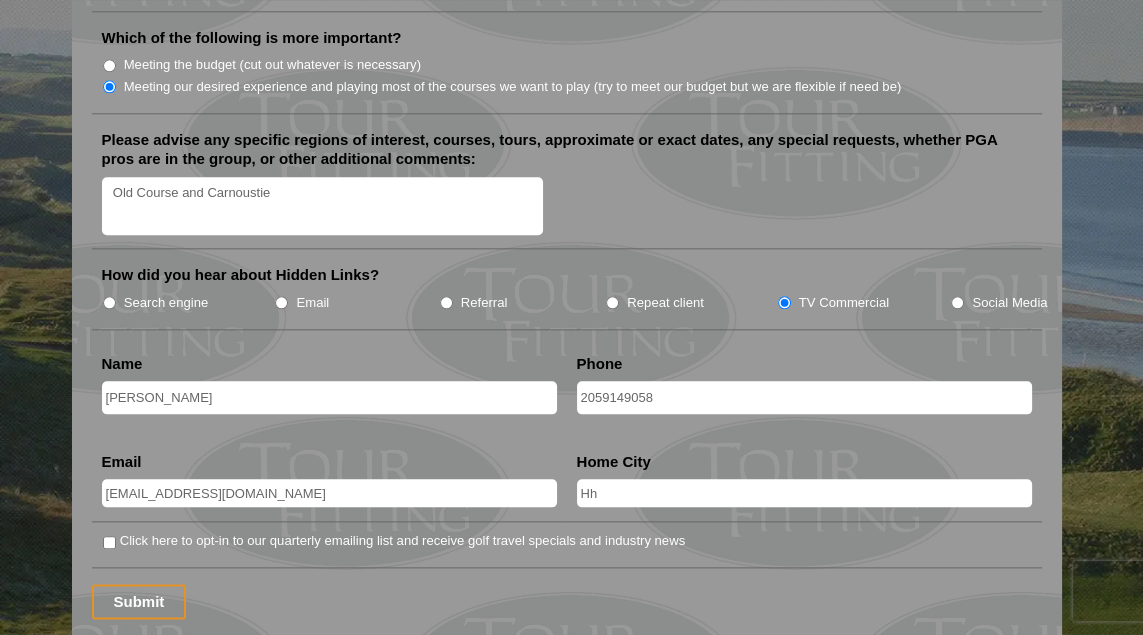 type on "H" 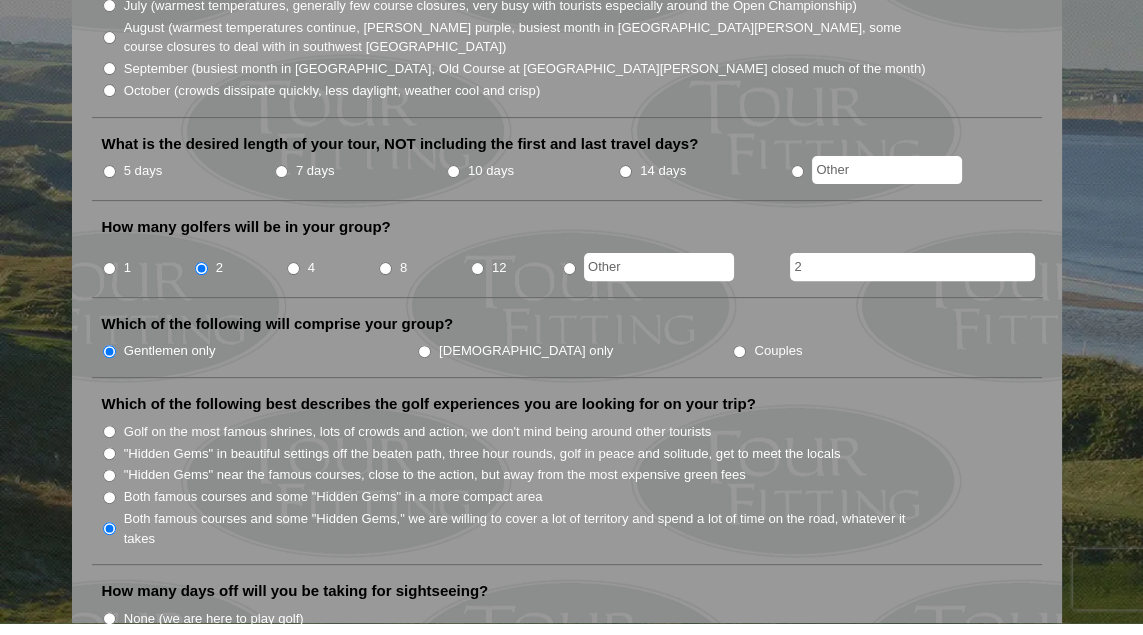 scroll, scrollTop: 711, scrollLeft: 0, axis: vertical 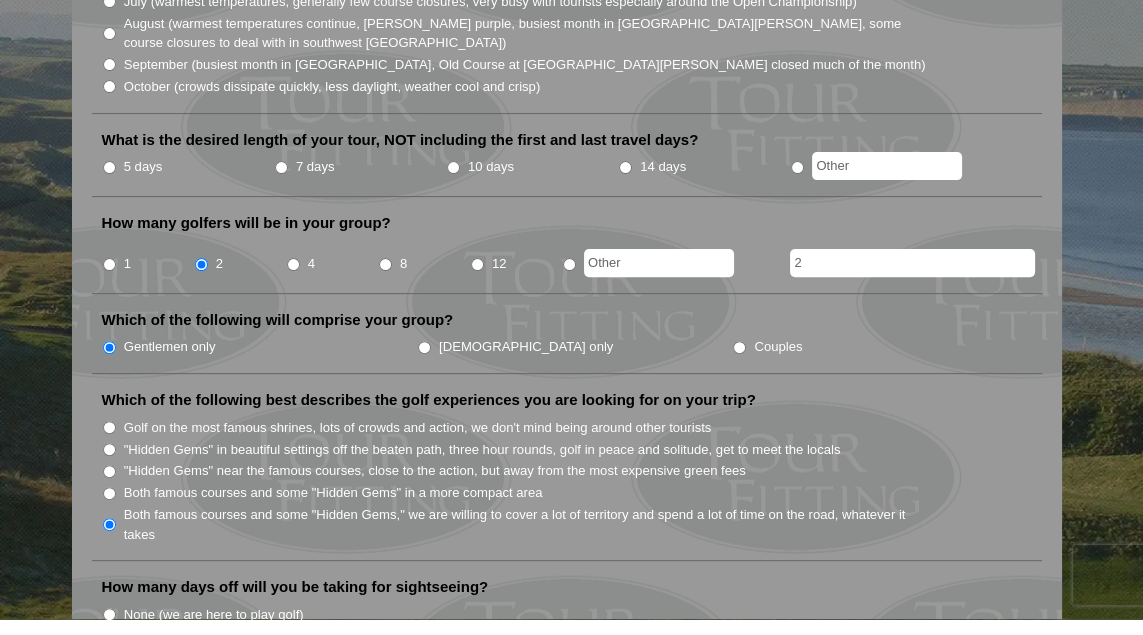 type on "Birmingham Alabama" 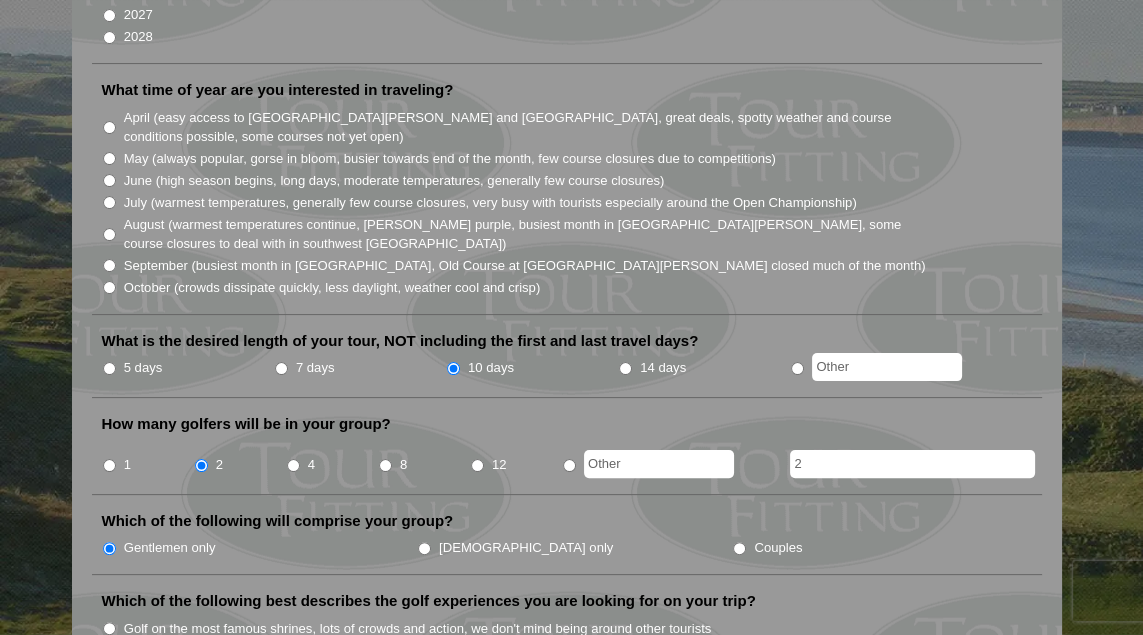 scroll, scrollTop: 523, scrollLeft: 0, axis: vertical 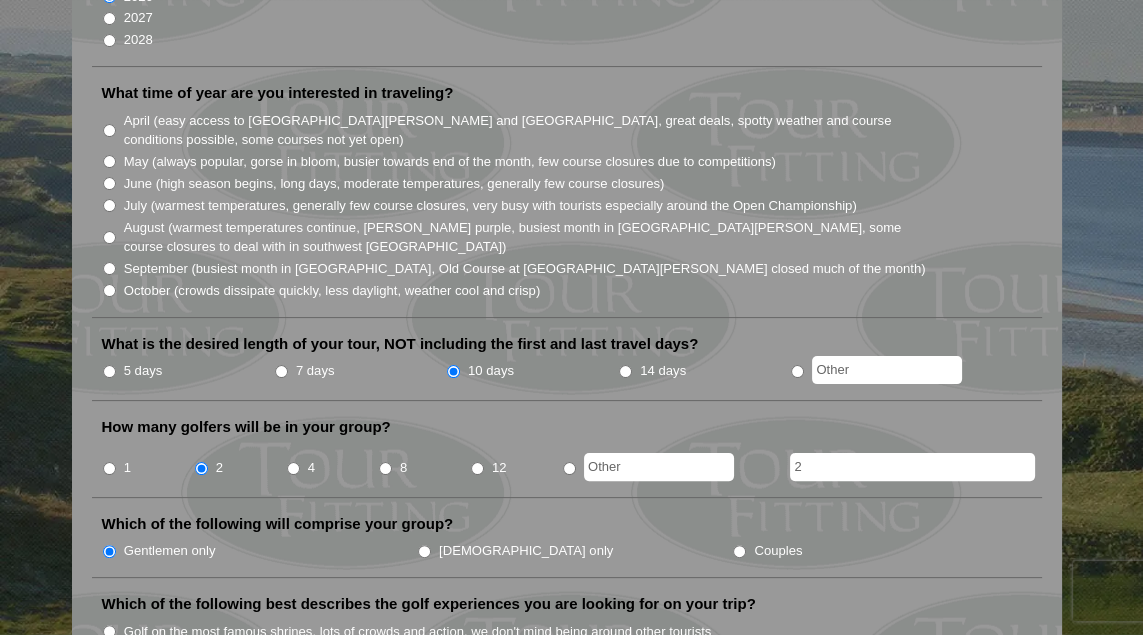 click on "May (always popular, gorse in bloom, busier towards end of the month, few course closures due to competitions)" at bounding box center (450, 162) 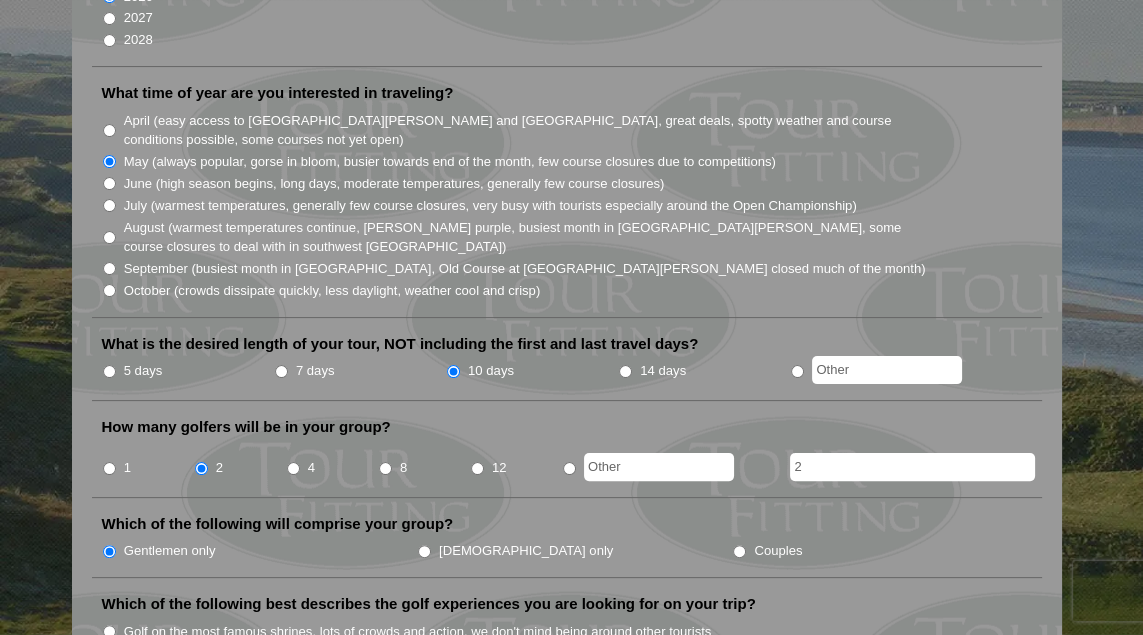 click on "April (easy access to [GEOGRAPHIC_DATA][PERSON_NAME] and [GEOGRAPHIC_DATA], great deals, spotty weather and course conditions possible, some courses not yet open)" at bounding box center [526, 130] 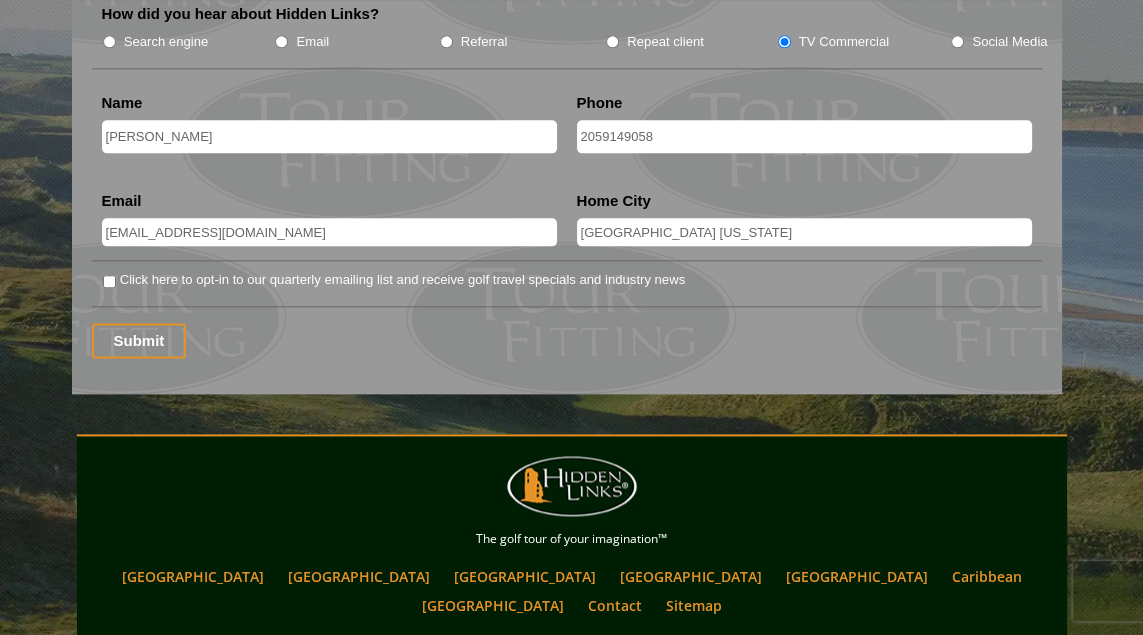 scroll, scrollTop: 2692, scrollLeft: 0, axis: vertical 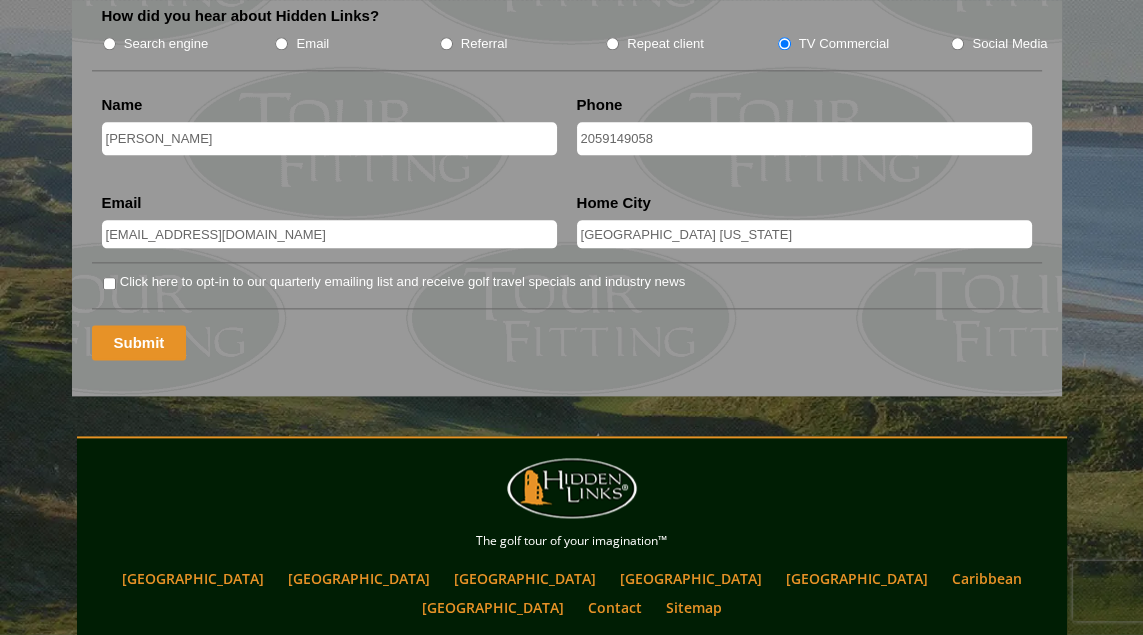 click on "Submit" at bounding box center (139, 342) 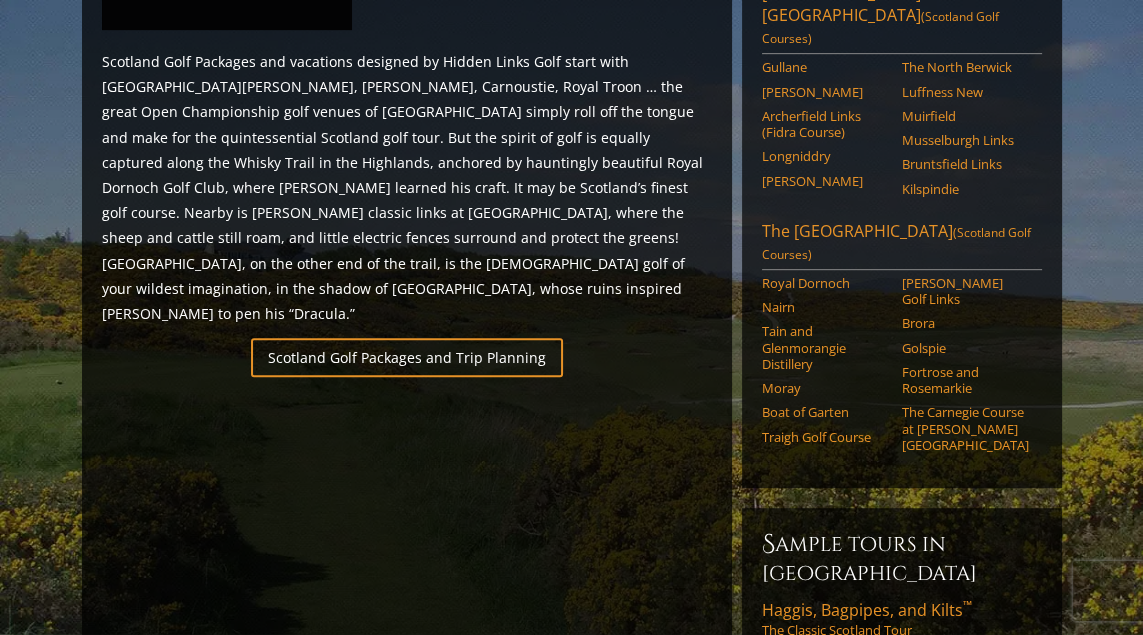 scroll, scrollTop: 1191, scrollLeft: 0, axis: vertical 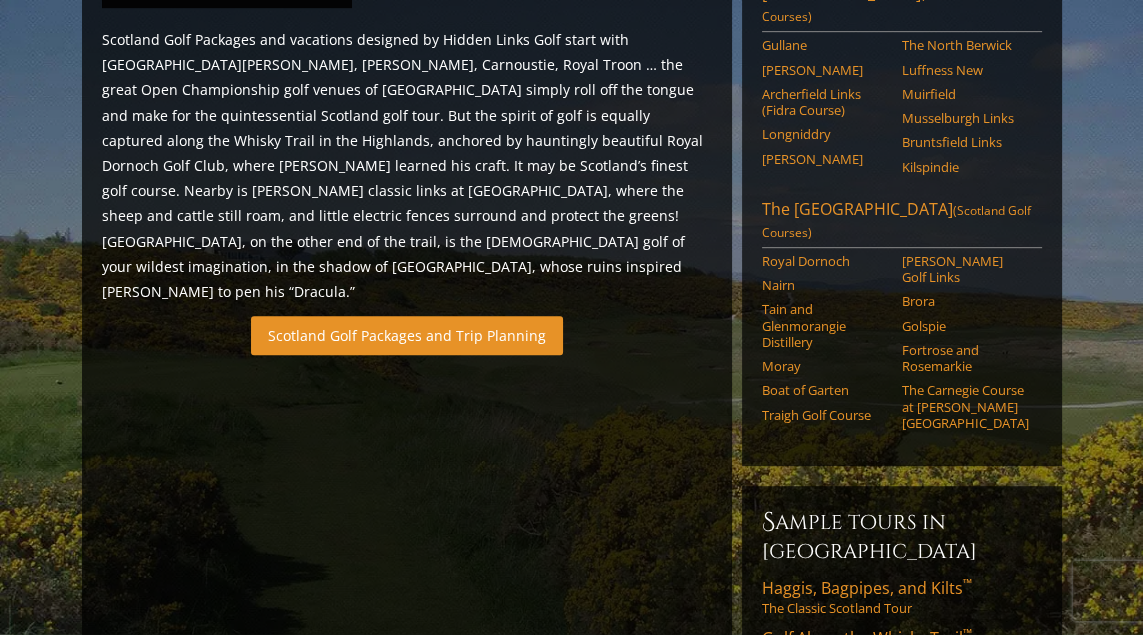 click on "Scotland Golf Packages and Trip Planning" at bounding box center [407, 335] 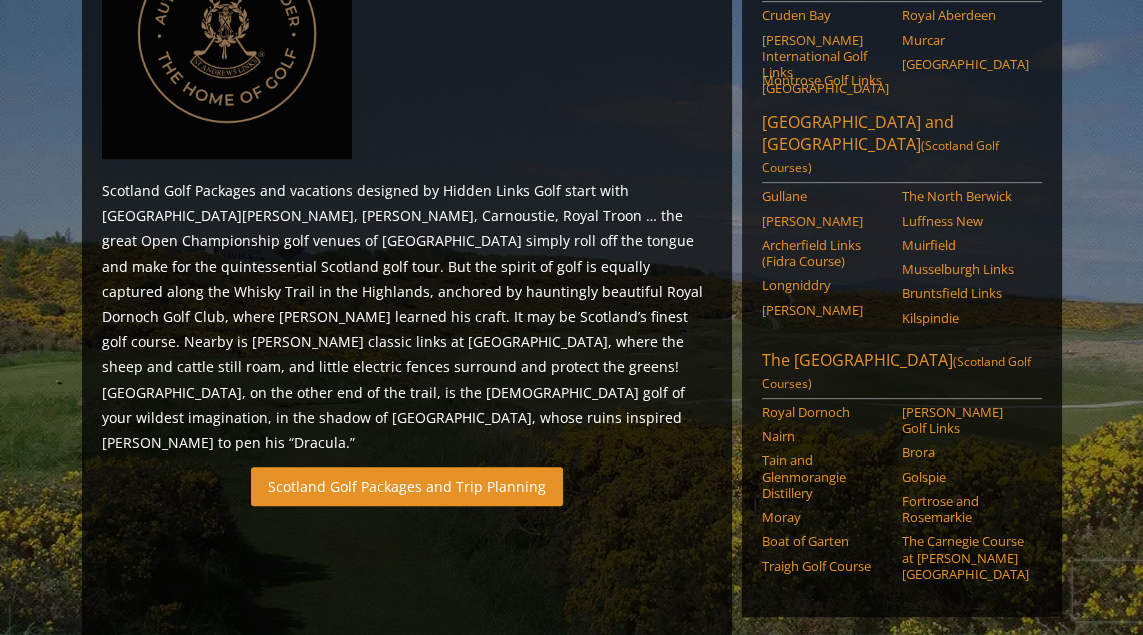 scroll, scrollTop: 0, scrollLeft: 0, axis: both 